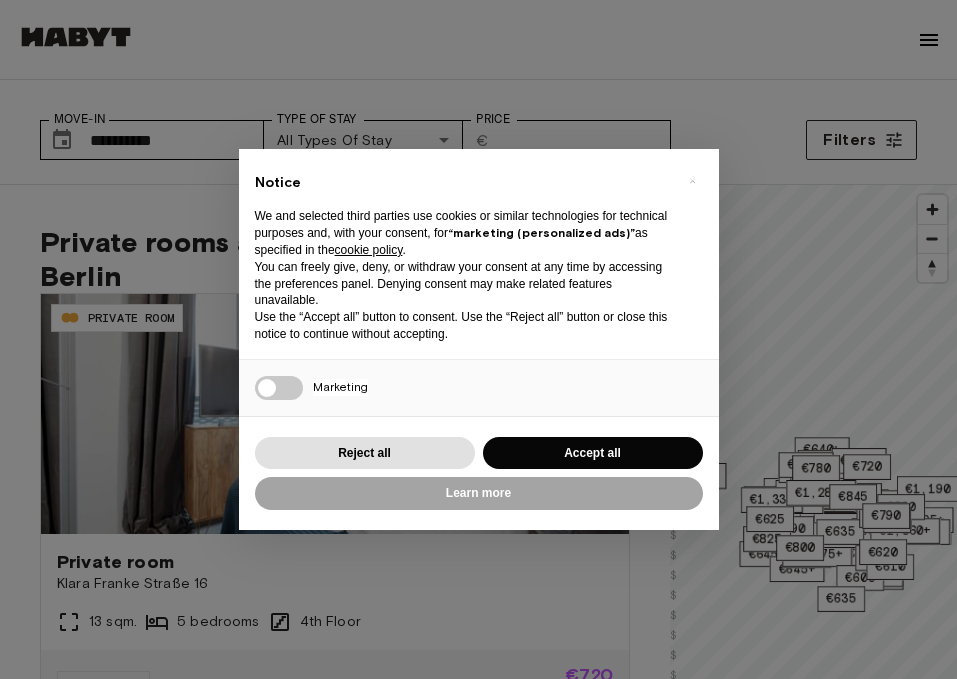 scroll, scrollTop: 0, scrollLeft: 0, axis: both 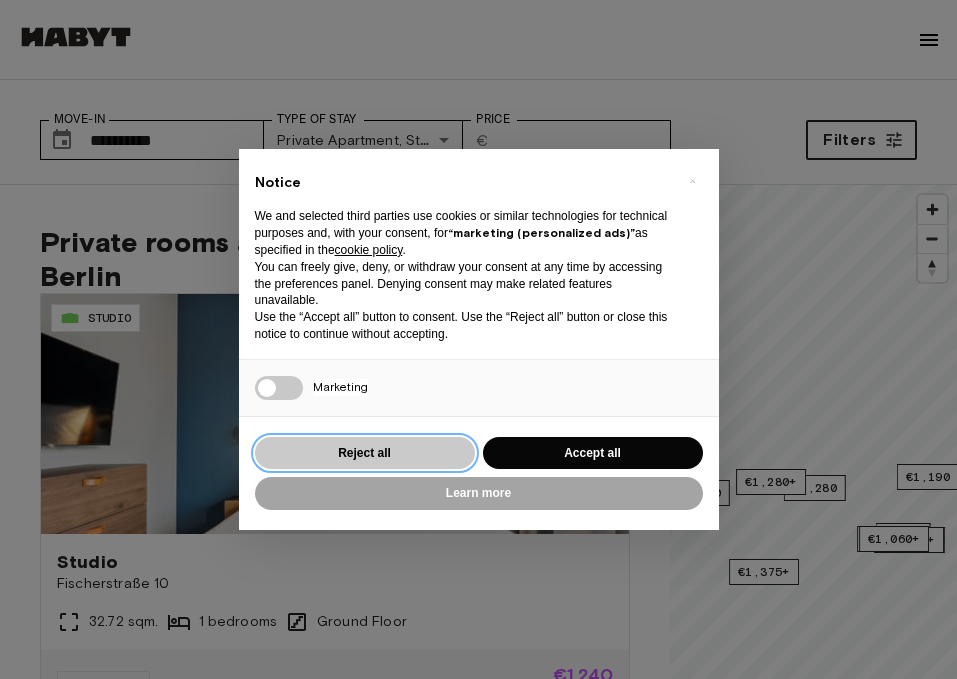drag, startPoint x: 444, startPoint y: 446, endPoint x: 878, endPoint y: 130, distance: 536.8538 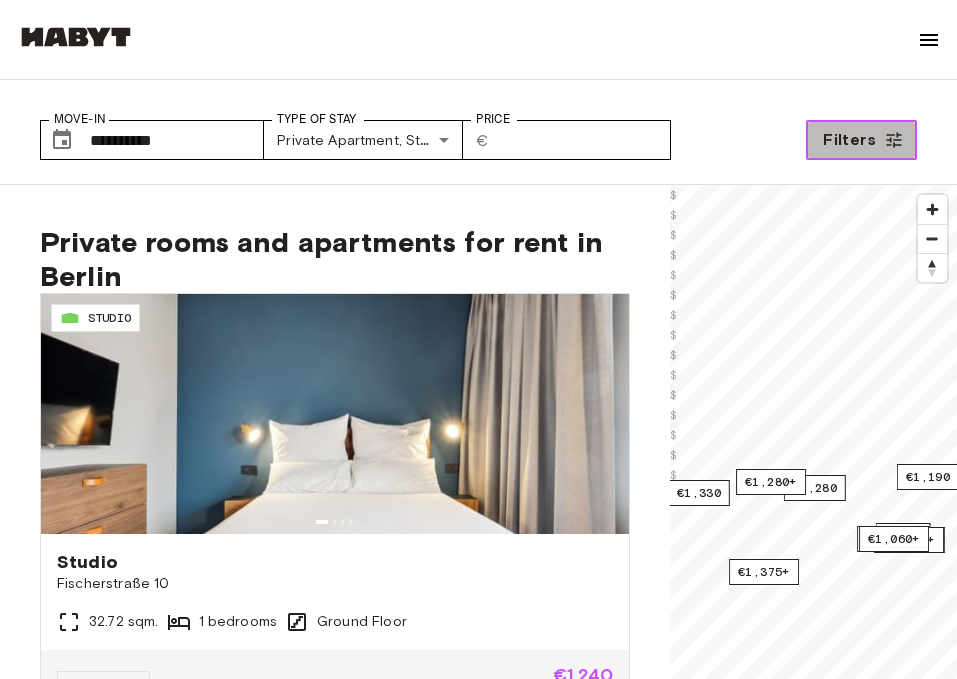 click on "Filters" at bounding box center (849, 140) 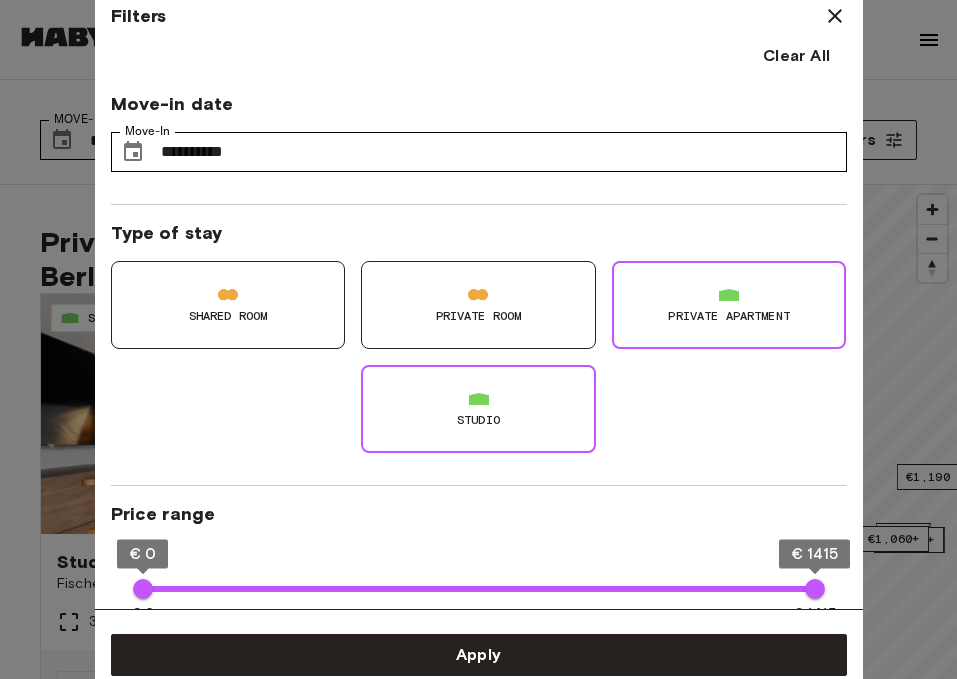 click on "Studio" at bounding box center [478, 409] 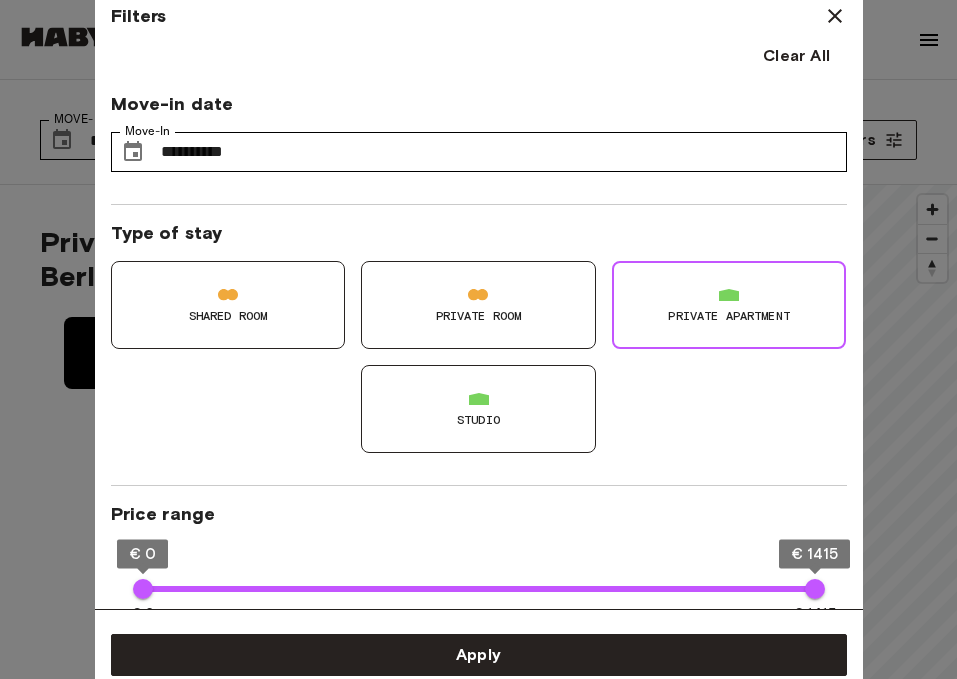 type on "**" 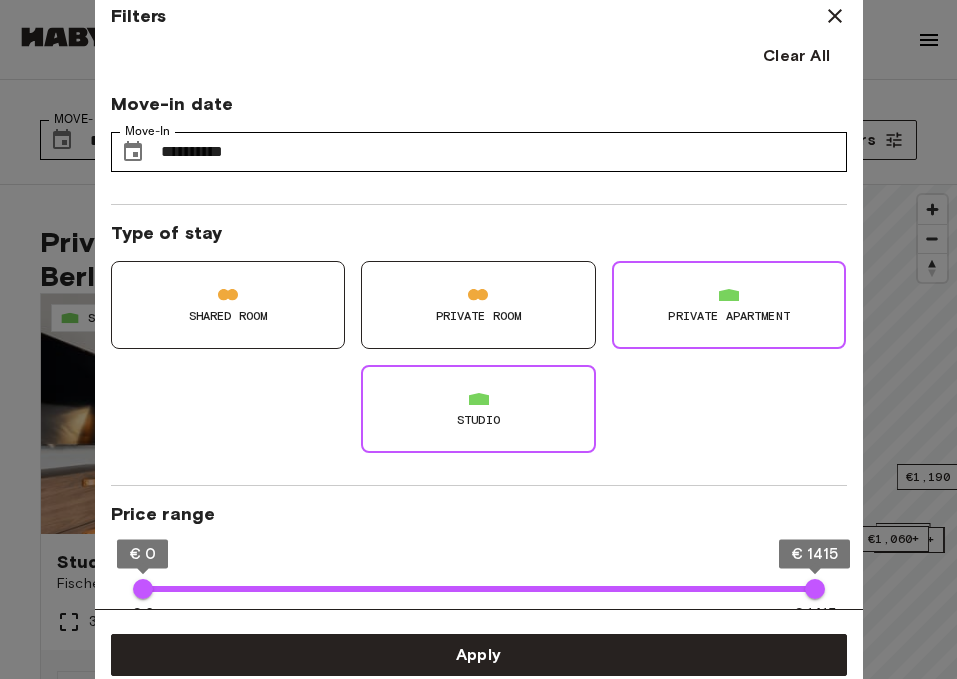 type on "**" 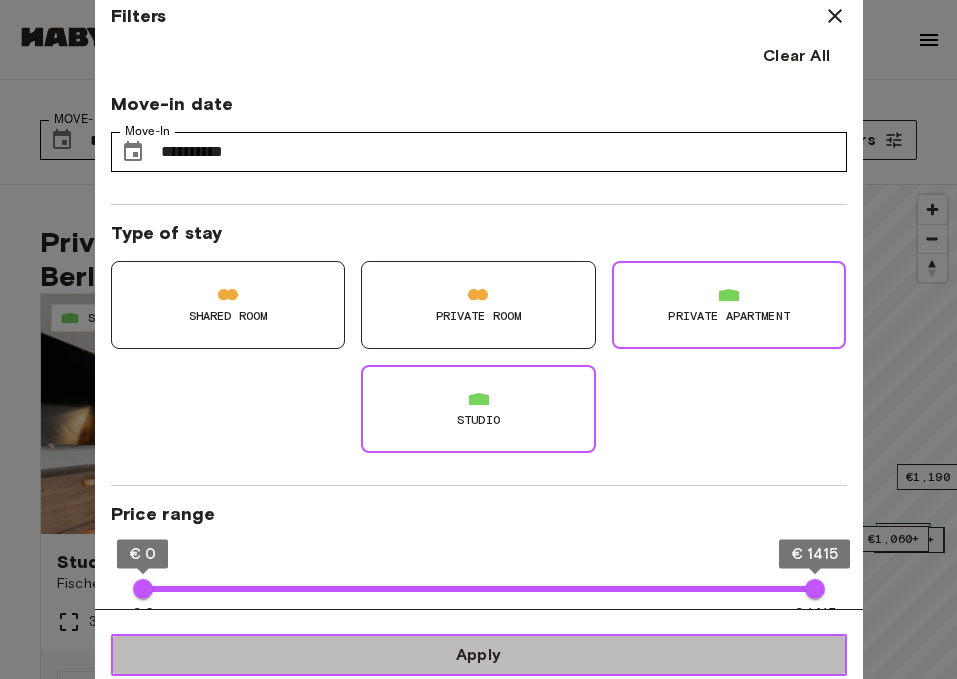 click on "Apply" at bounding box center (479, 655) 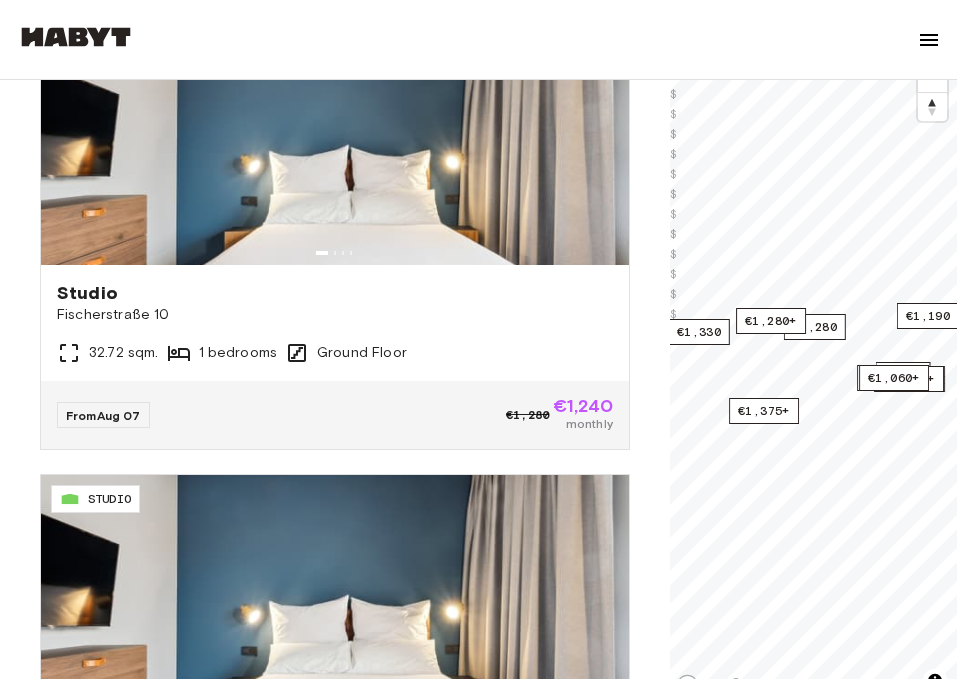 scroll, scrollTop: 260, scrollLeft: 0, axis: vertical 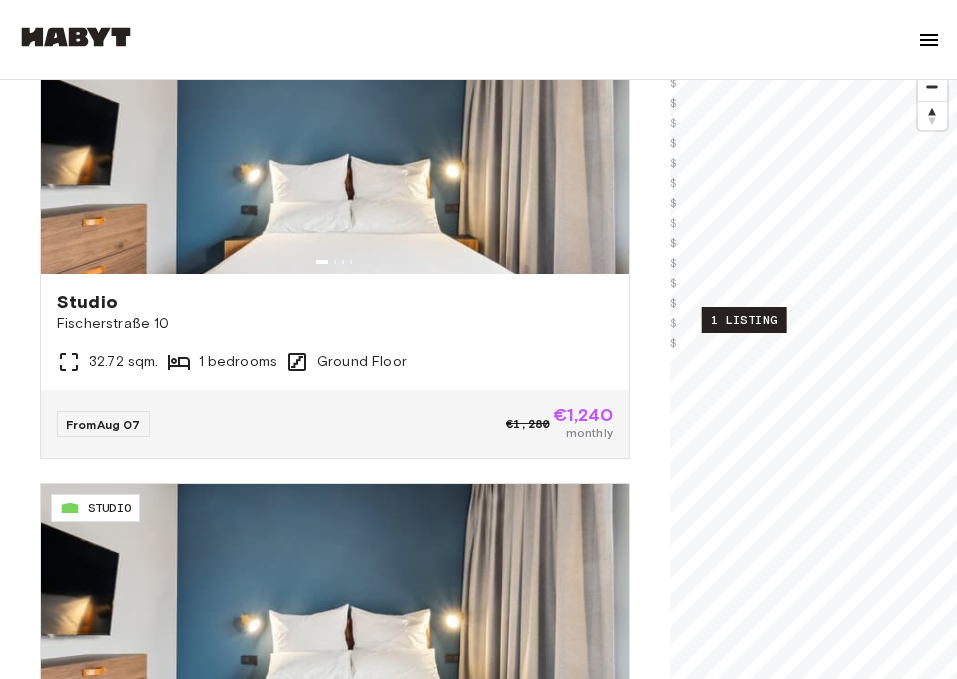click on "1 listing" at bounding box center [744, 320] 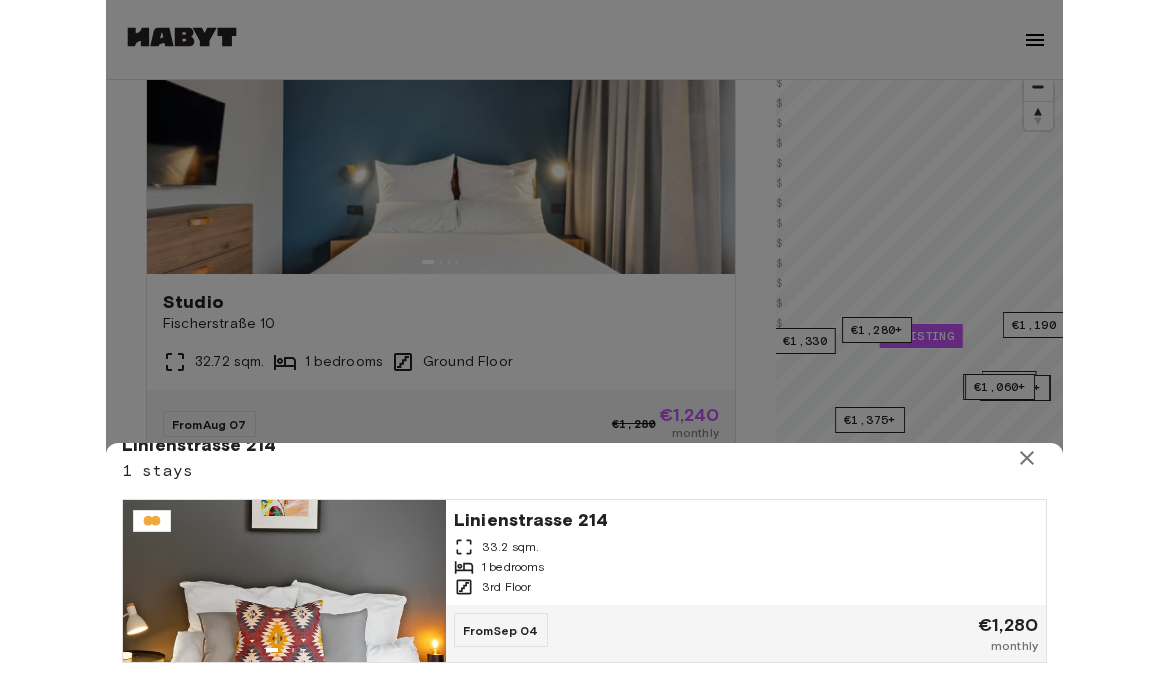 scroll, scrollTop: 26, scrollLeft: 0, axis: vertical 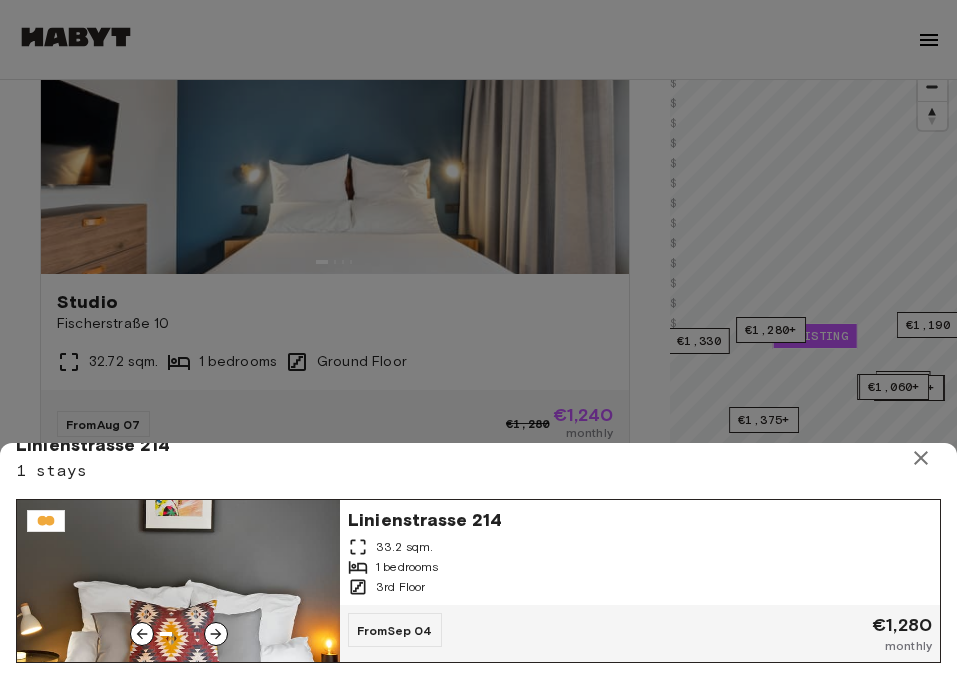 click on "Linienstrasse 214" at bounding box center [640, 518] 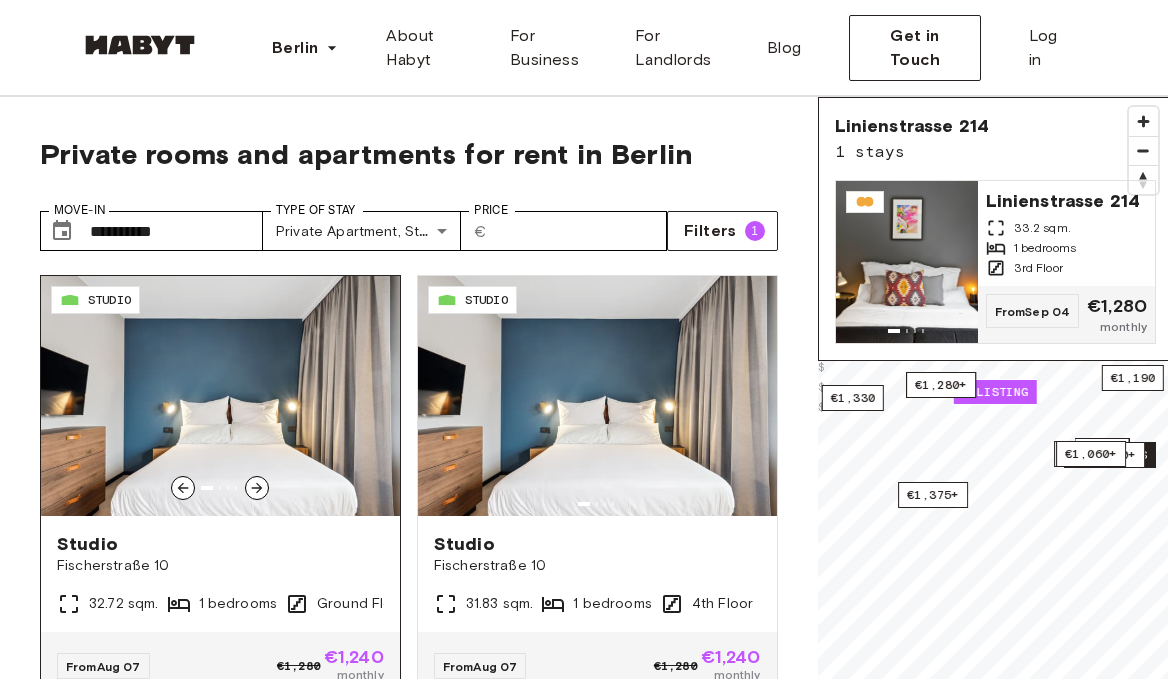 scroll, scrollTop: -3, scrollLeft: 0, axis: vertical 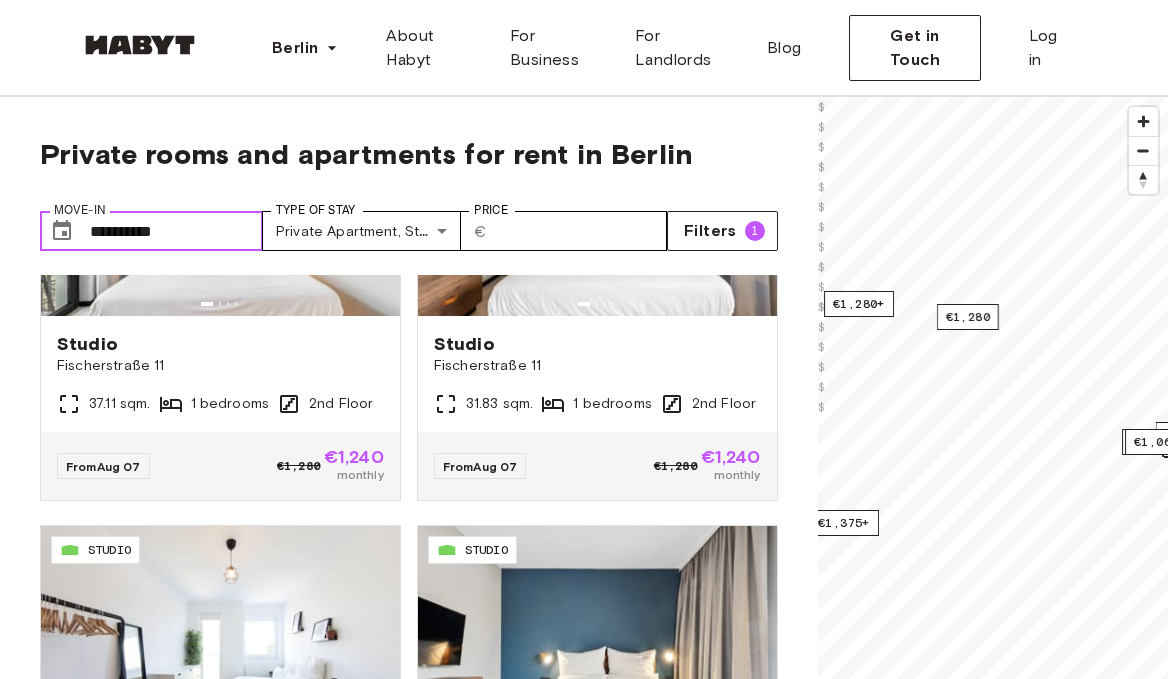 click on "**********" at bounding box center (176, 231) 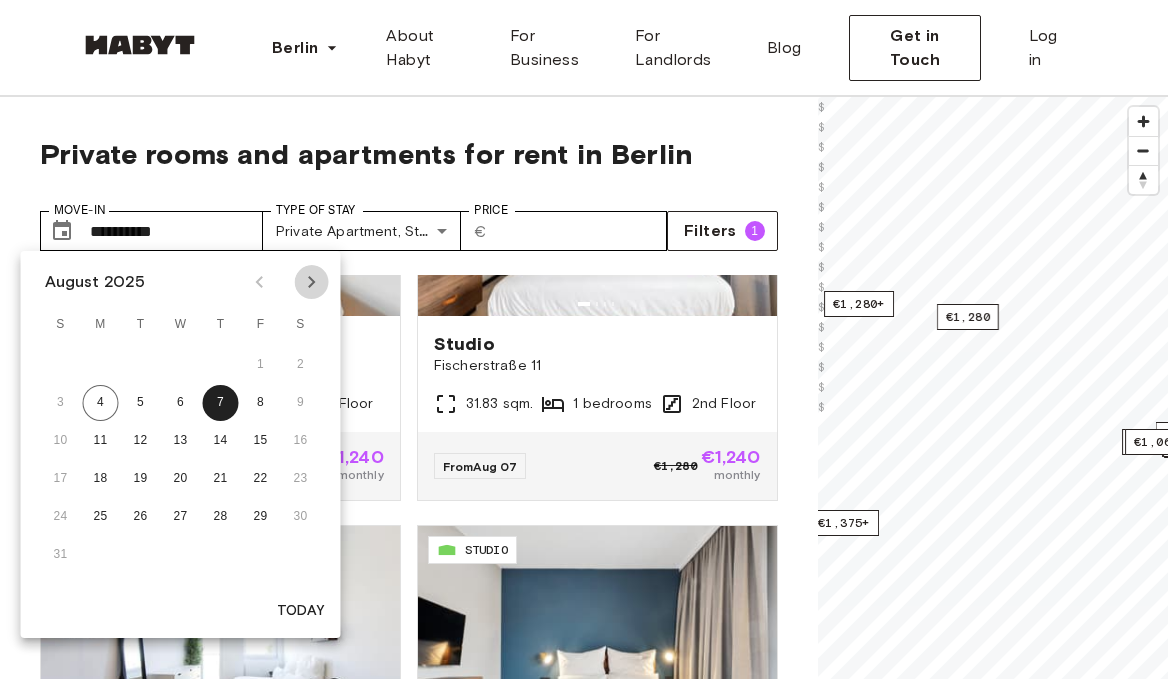 click 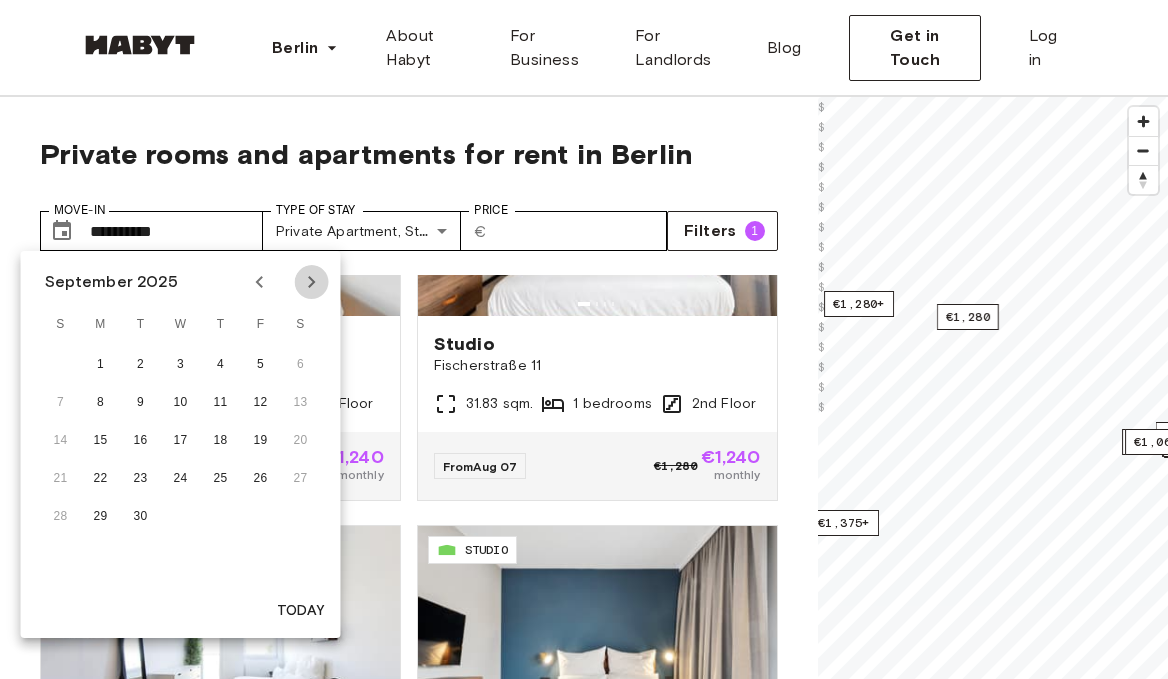 click 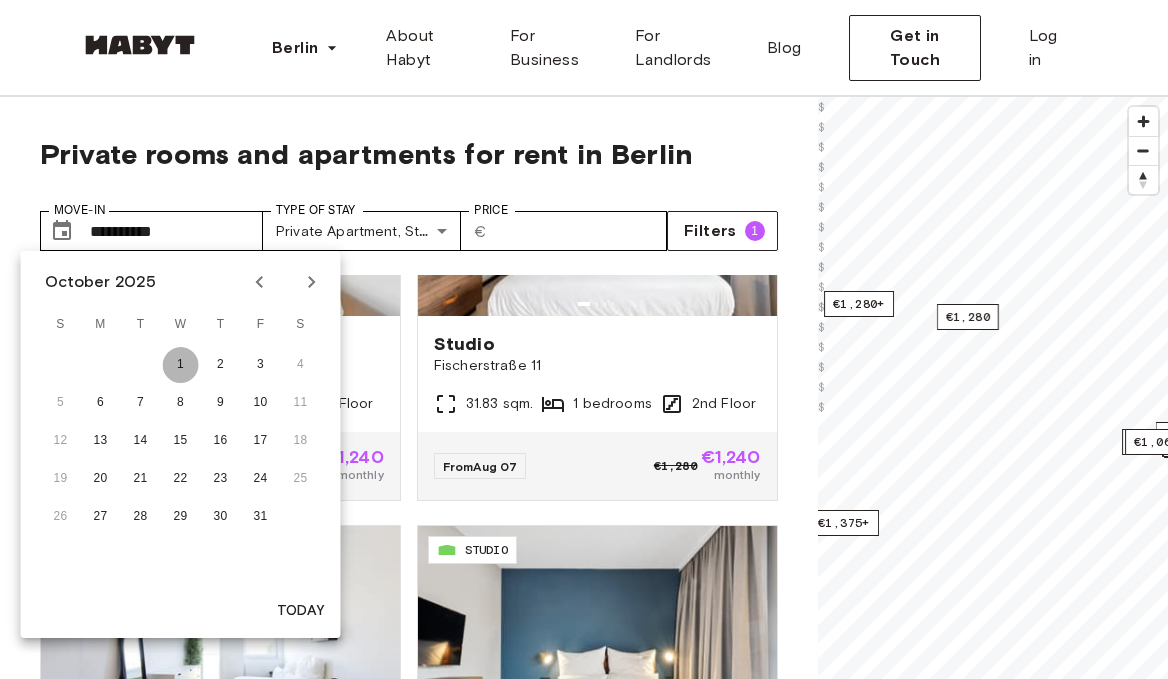 click on "1" at bounding box center [181, 365] 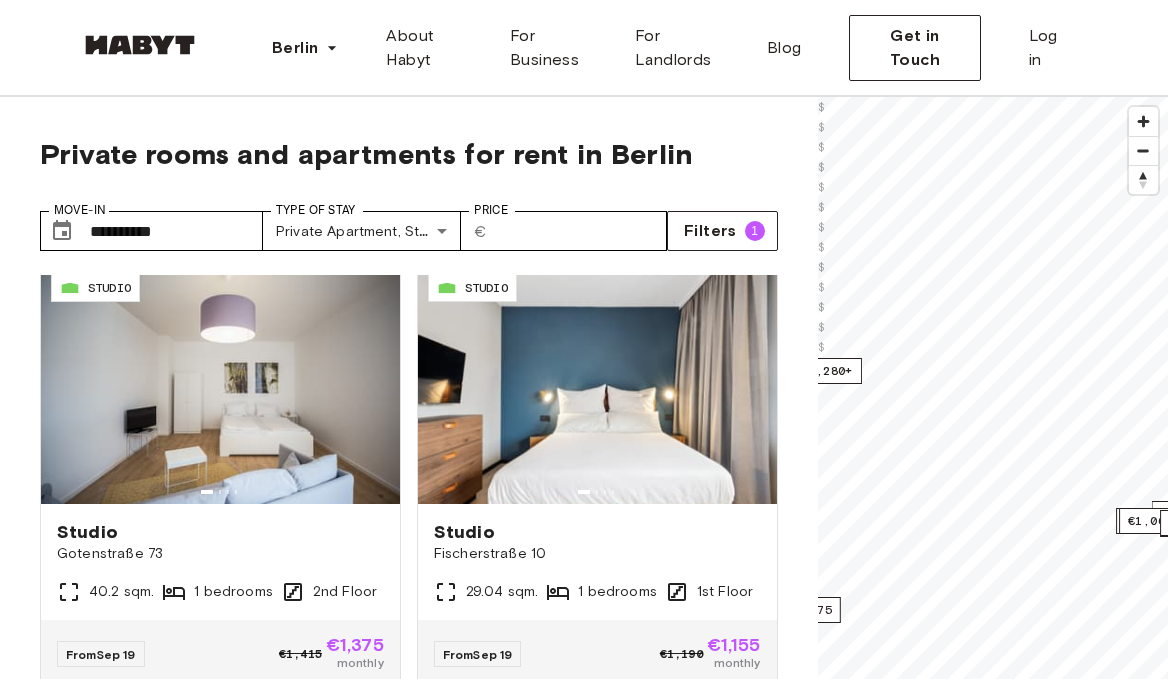 scroll, scrollTop: 19, scrollLeft: 0, axis: vertical 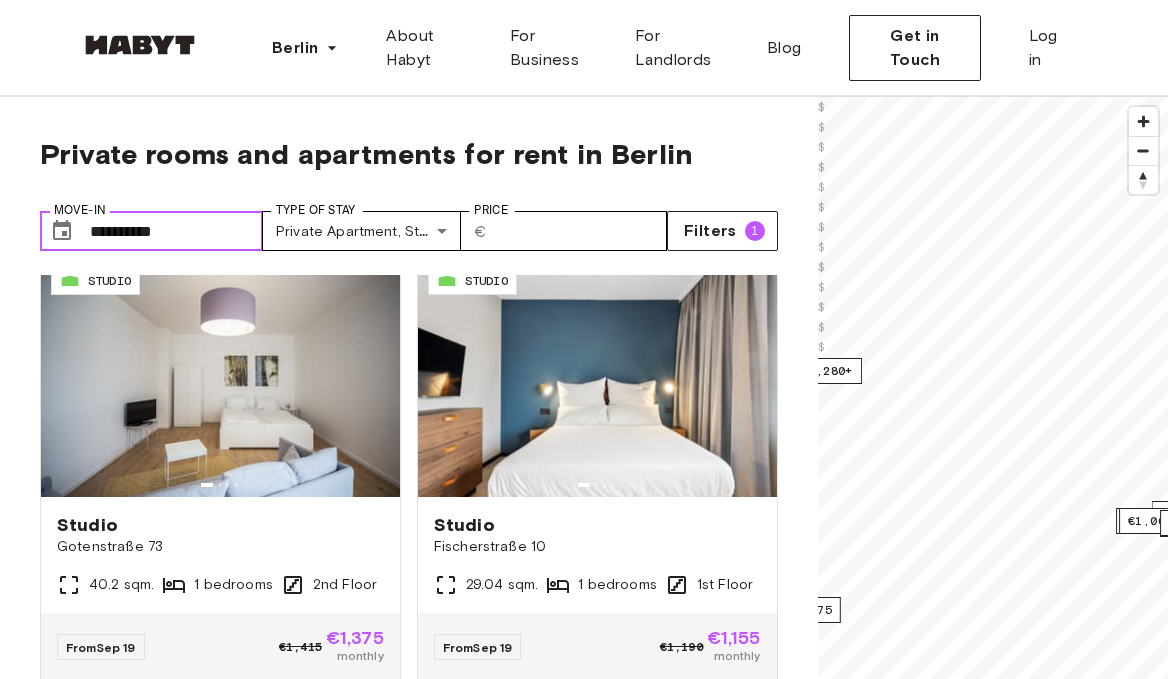 click on "**********" at bounding box center (176, 231) 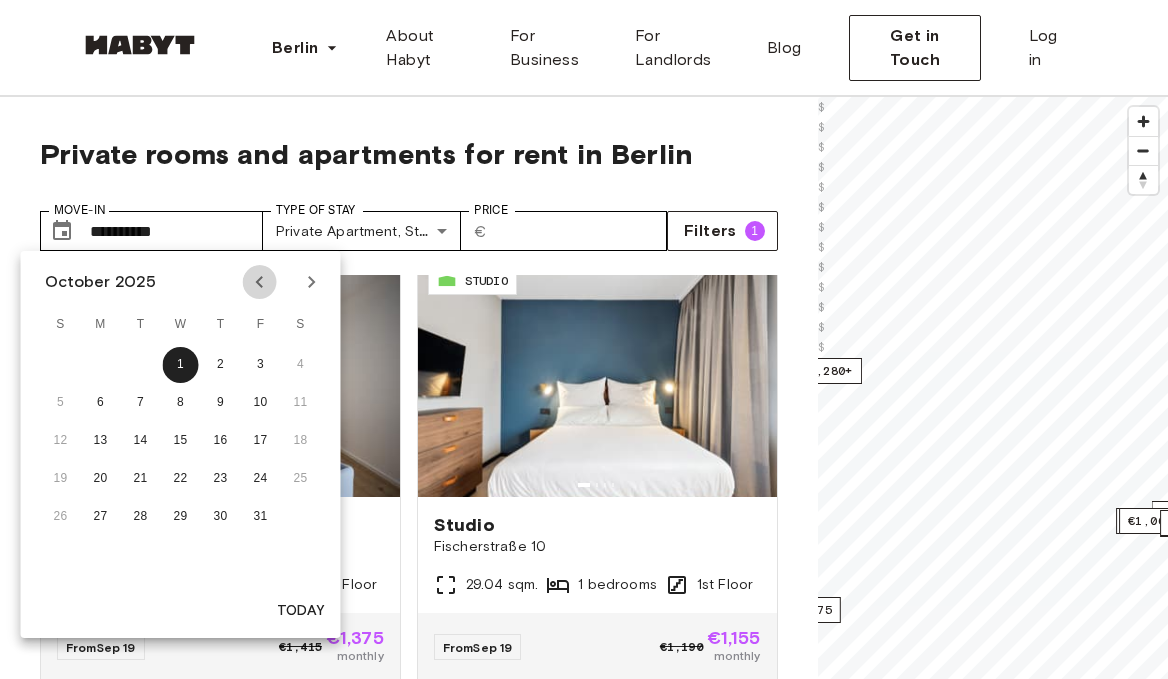click 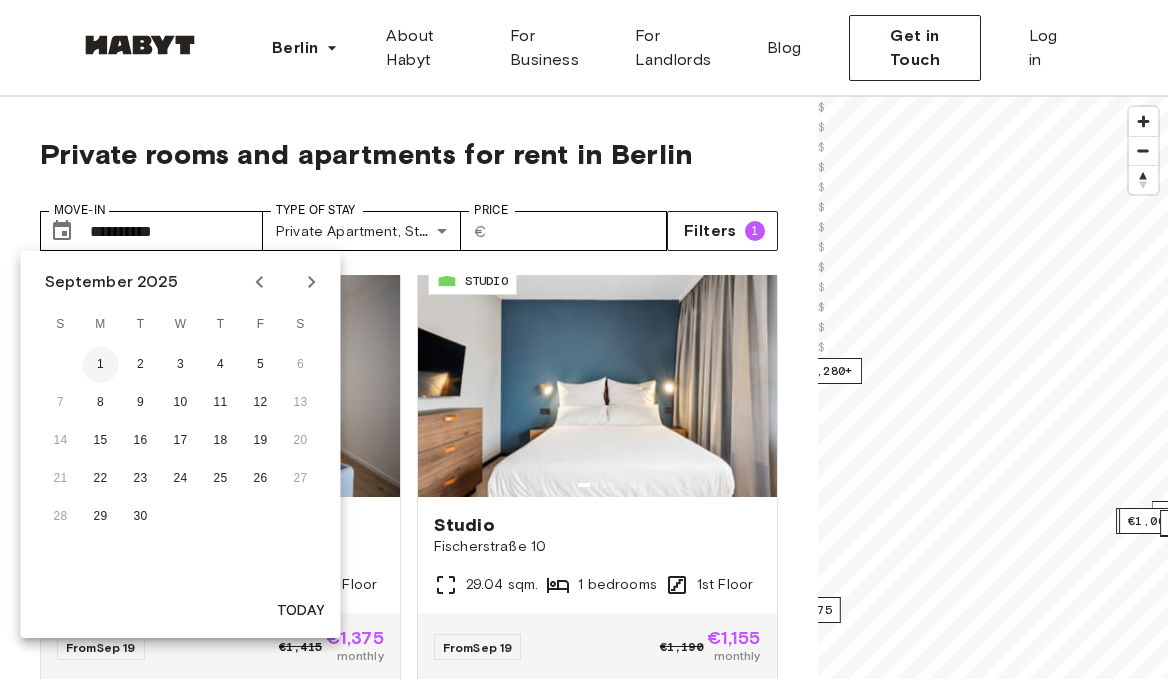 click on "1" at bounding box center (101, 365) 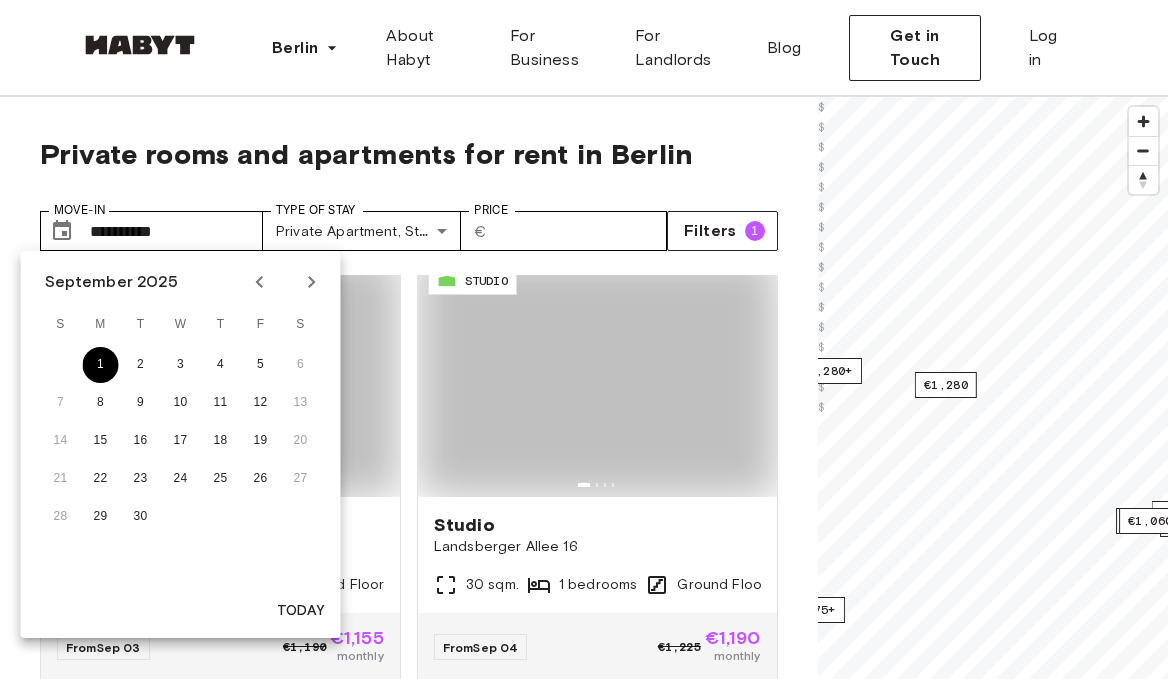 type on "**********" 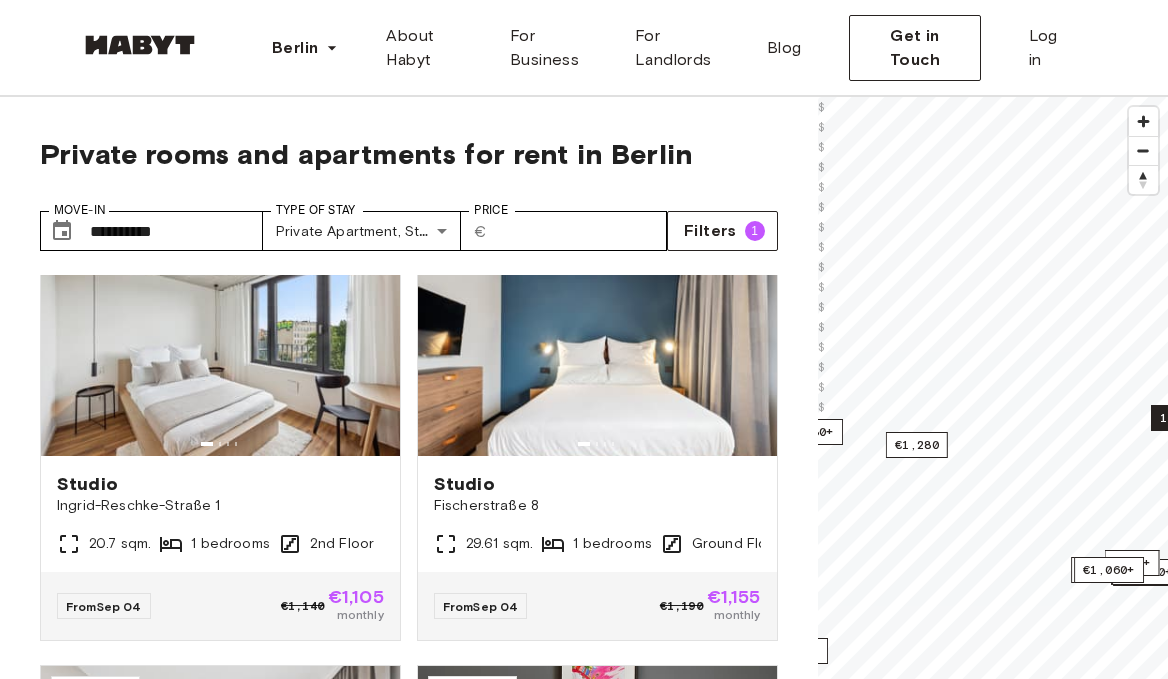 scroll, scrollTop: 533, scrollLeft: 0, axis: vertical 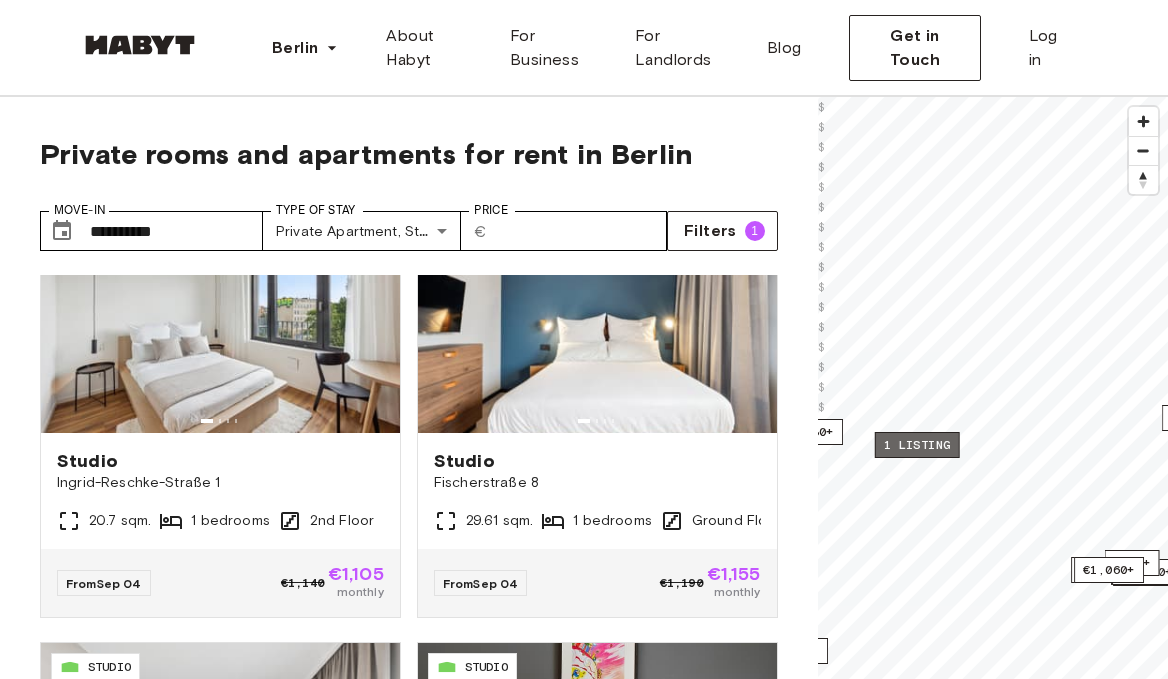 click on "1 listing" at bounding box center [916, 445] 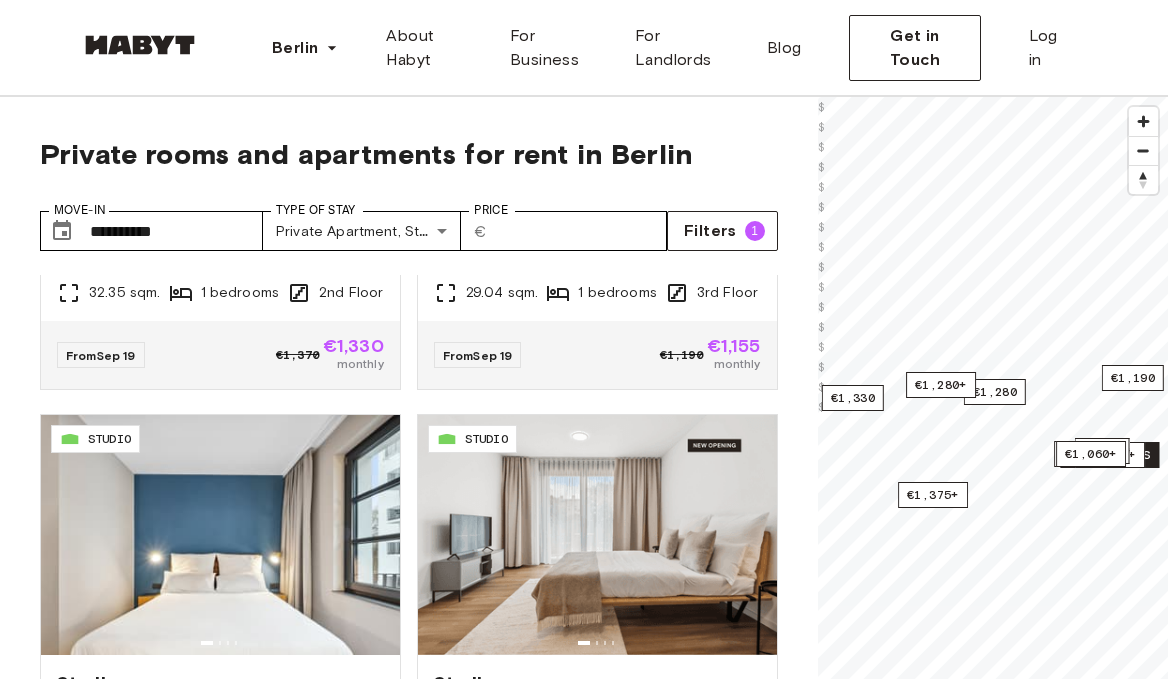 scroll, scrollTop: 3911, scrollLeft: 0, axis: vertical 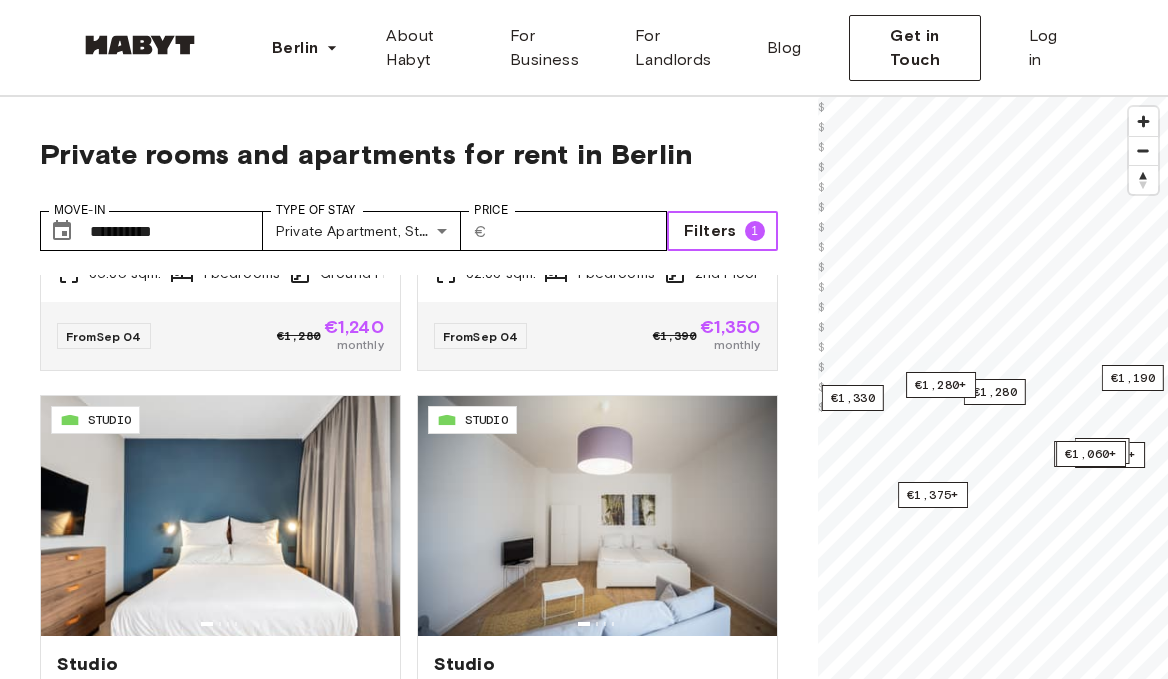 click on "Filters 1" at bounding box center (722, 231) 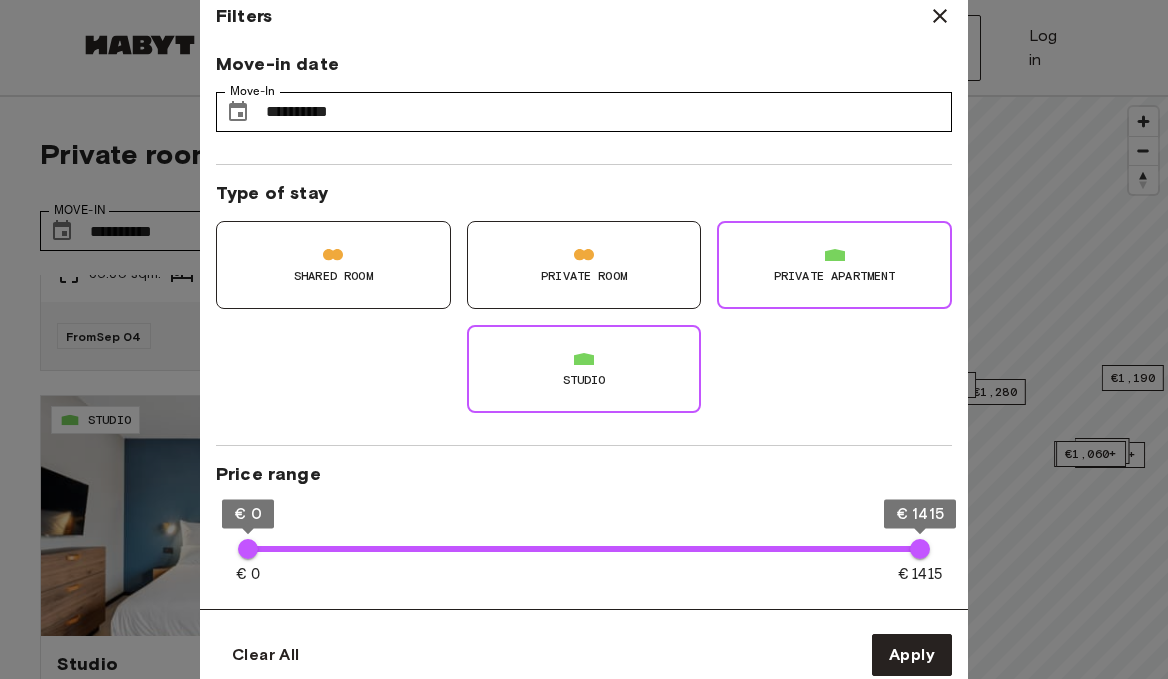 click on "Studio" at bounding box center [584, 369] 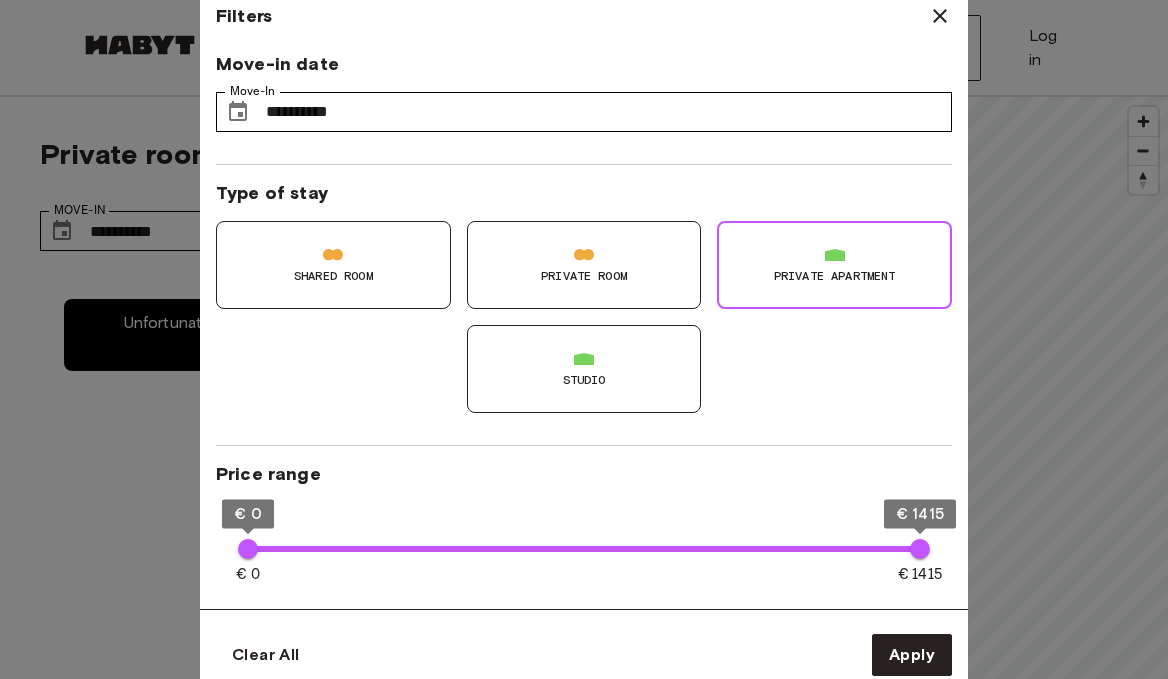 scroll, scrollTop: 0, scrollLeft: 0, axis: both 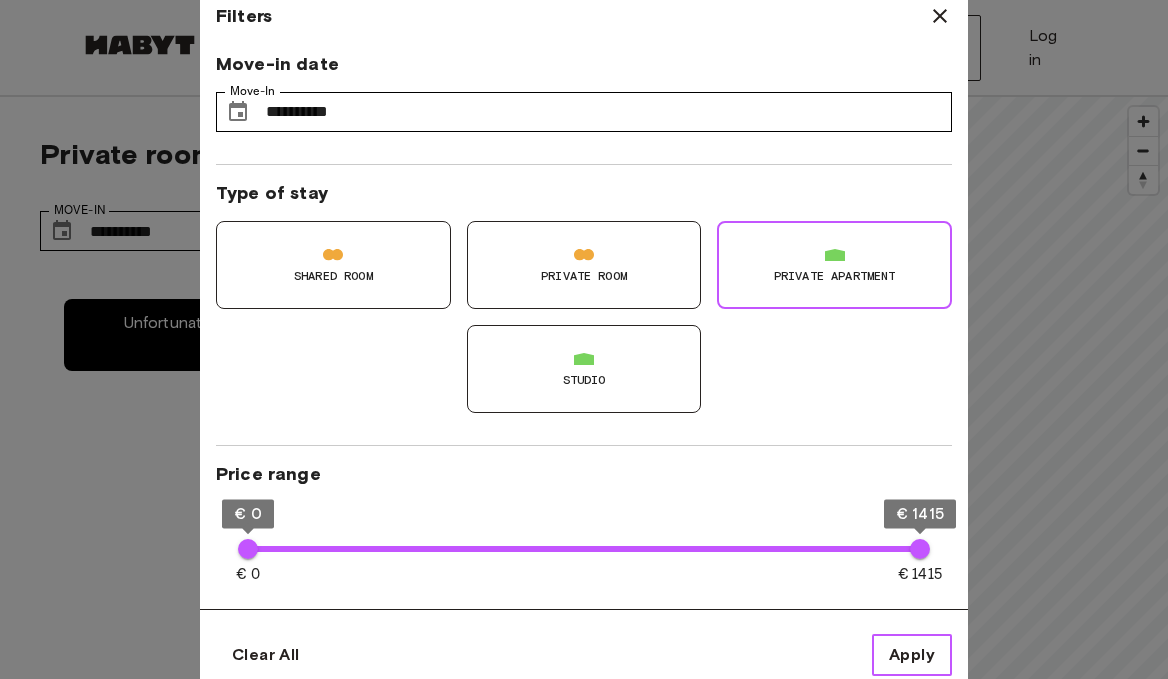 click on "Apply" at bounding box center [912, 655] 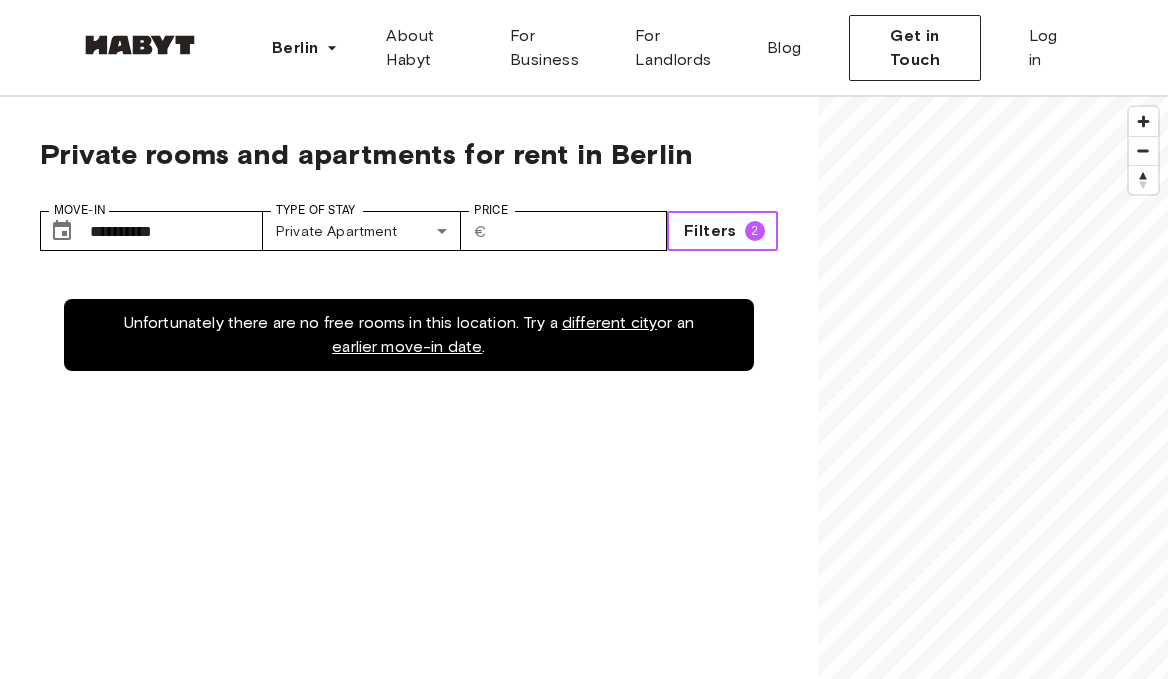 scroll, scrollTop: 0, scrollLeft: 0, axis: both 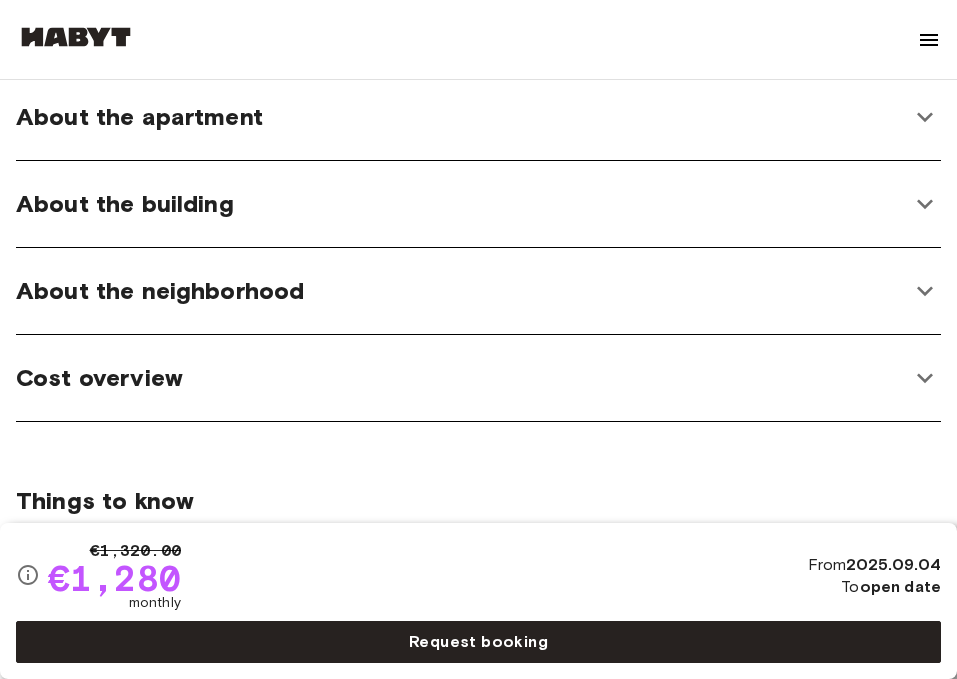 click on "About the neighborhood" at bounding box center [462, 291] 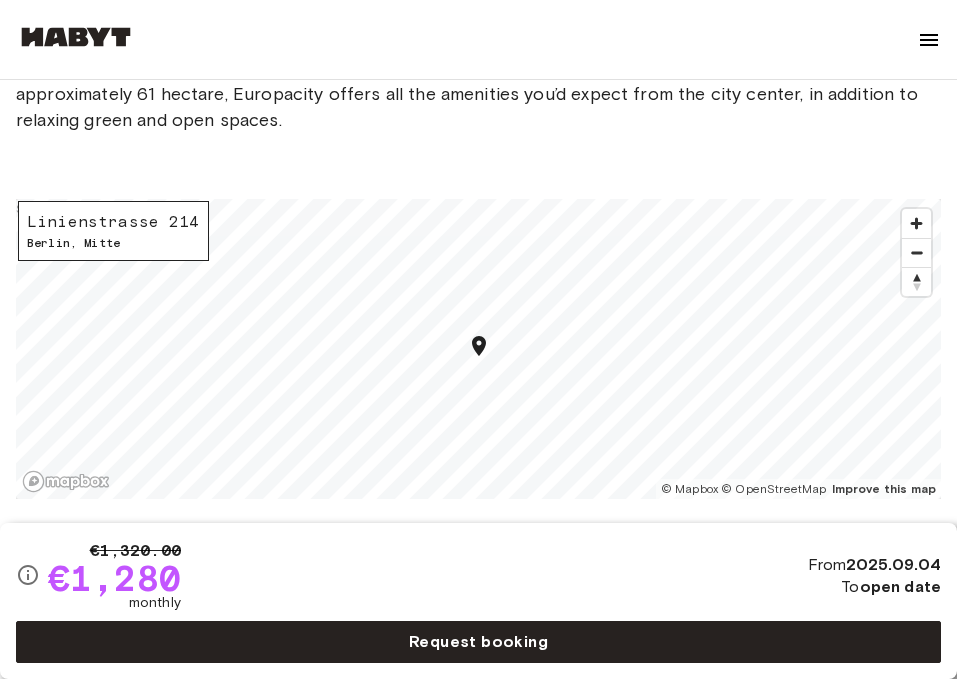 scroll, scrollTop: 1068, scrollLeft: 0, axis: vertical 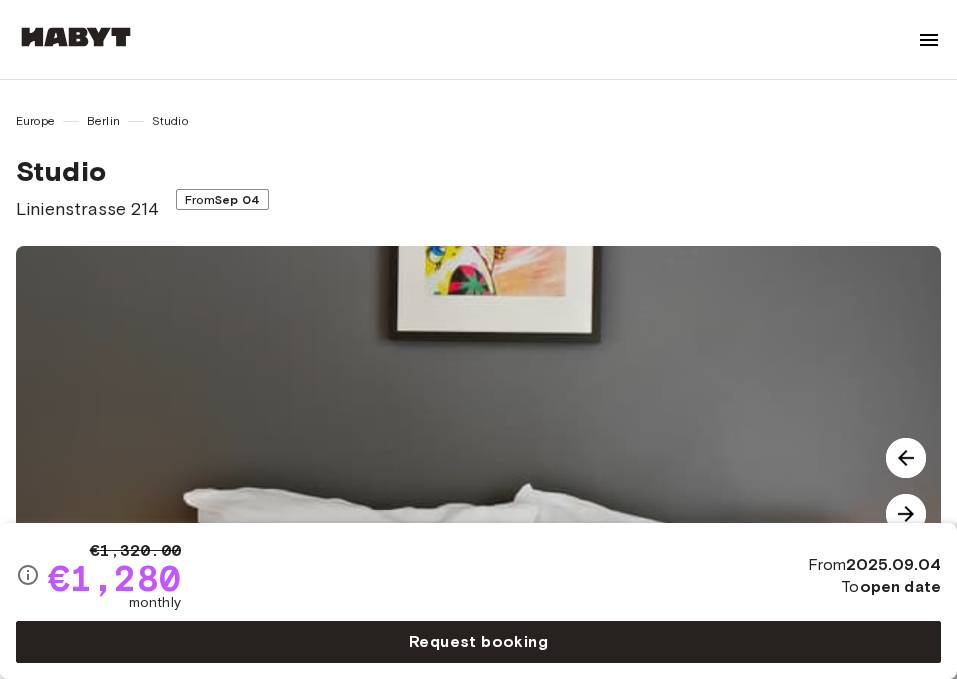 click at bounding box center (494, 486) 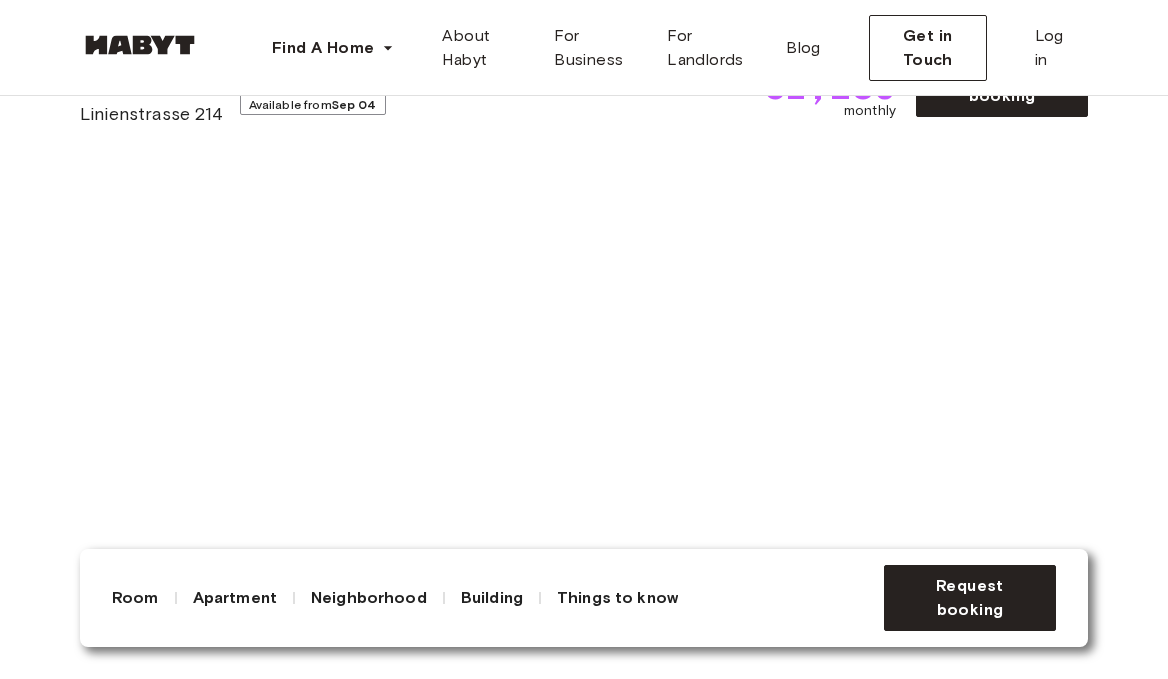scroll, scrollTop: 258, scrollLeft: 0, axis: vertical 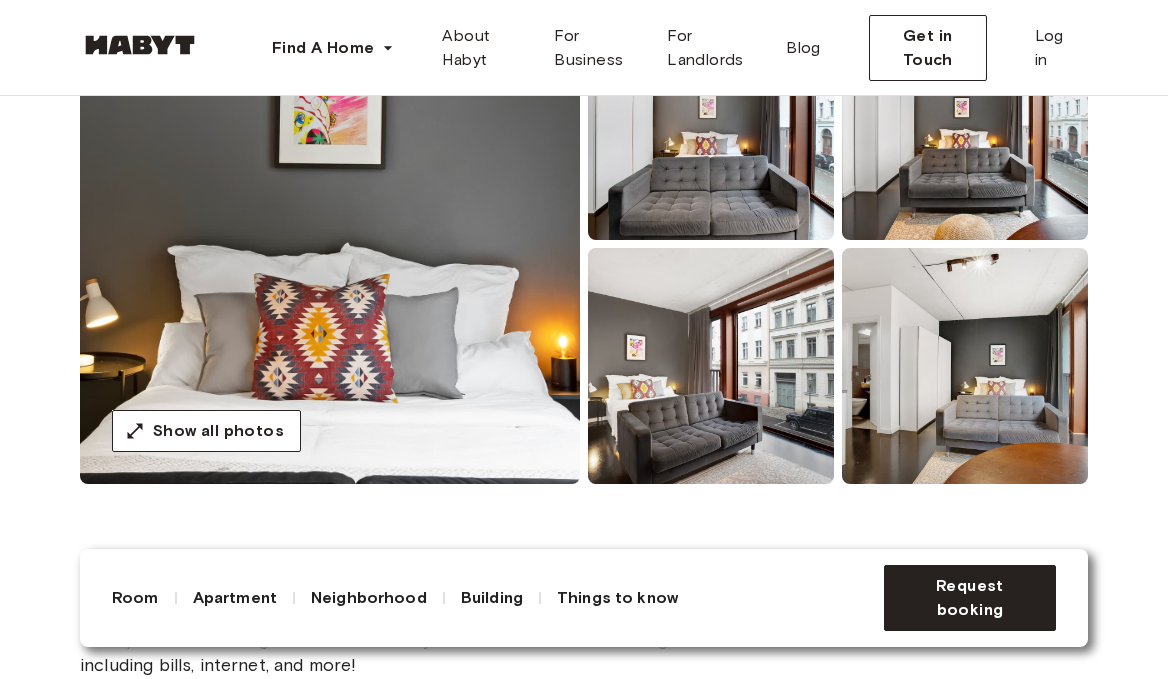 click at bounding box center [330, 244] 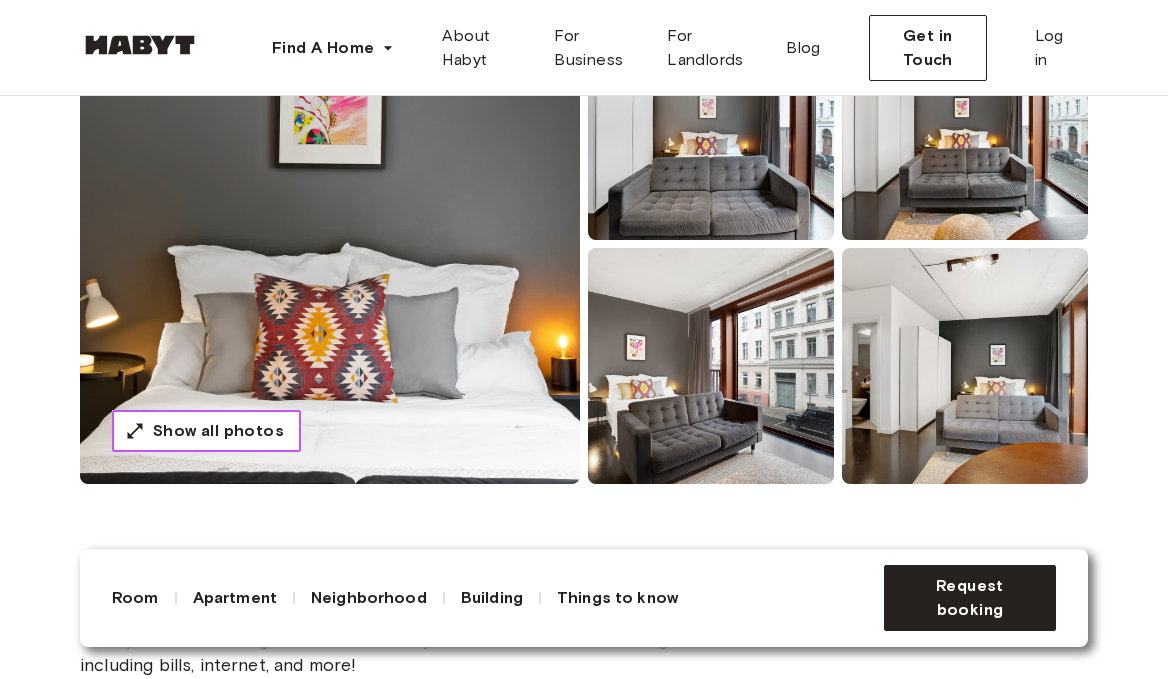 click on "Show all photos" at bounding box center (218, 431) 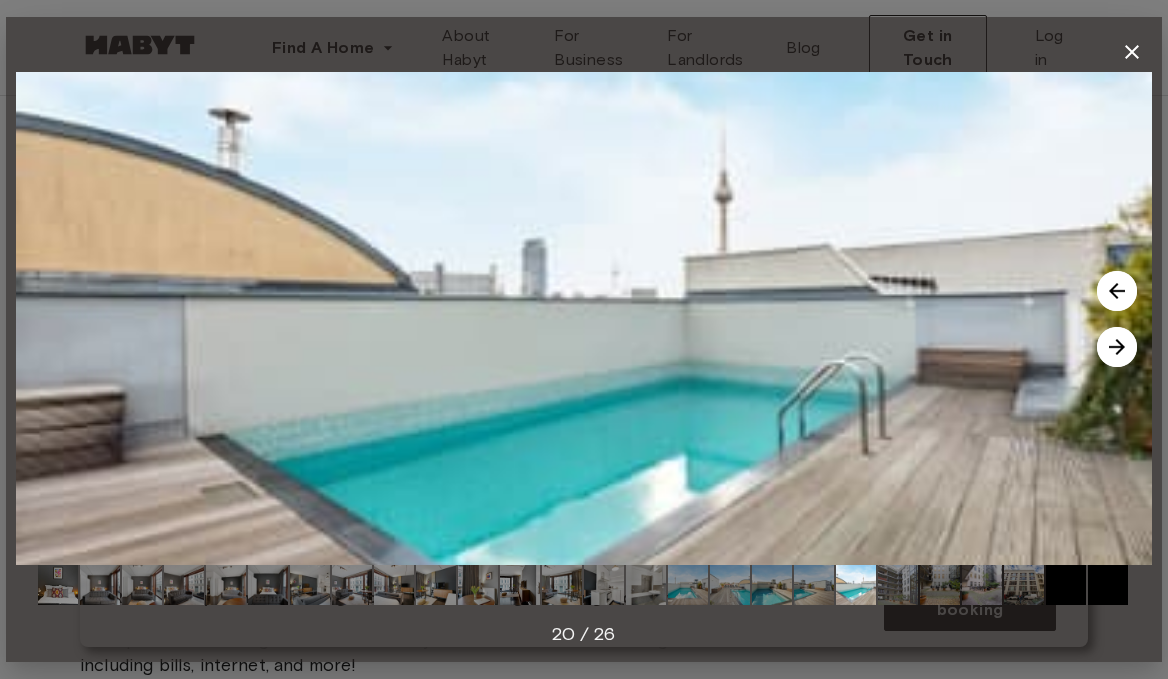 click 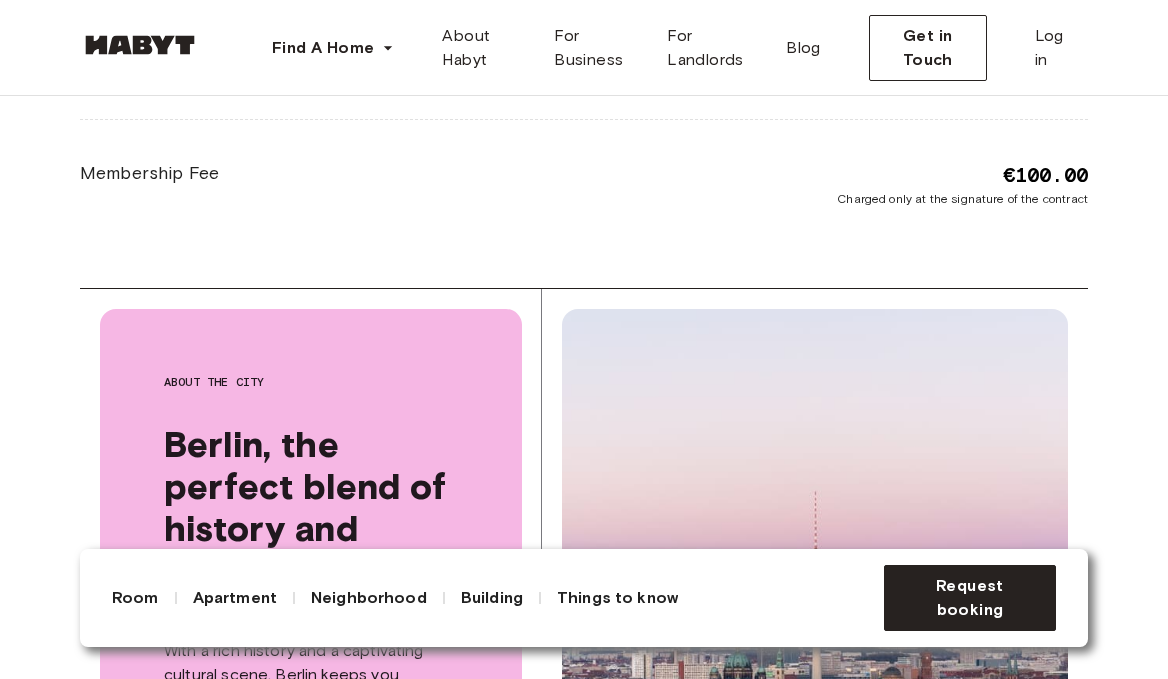 scroll, scrollTop: 3009, scrollLeft: 0, axis: vertical 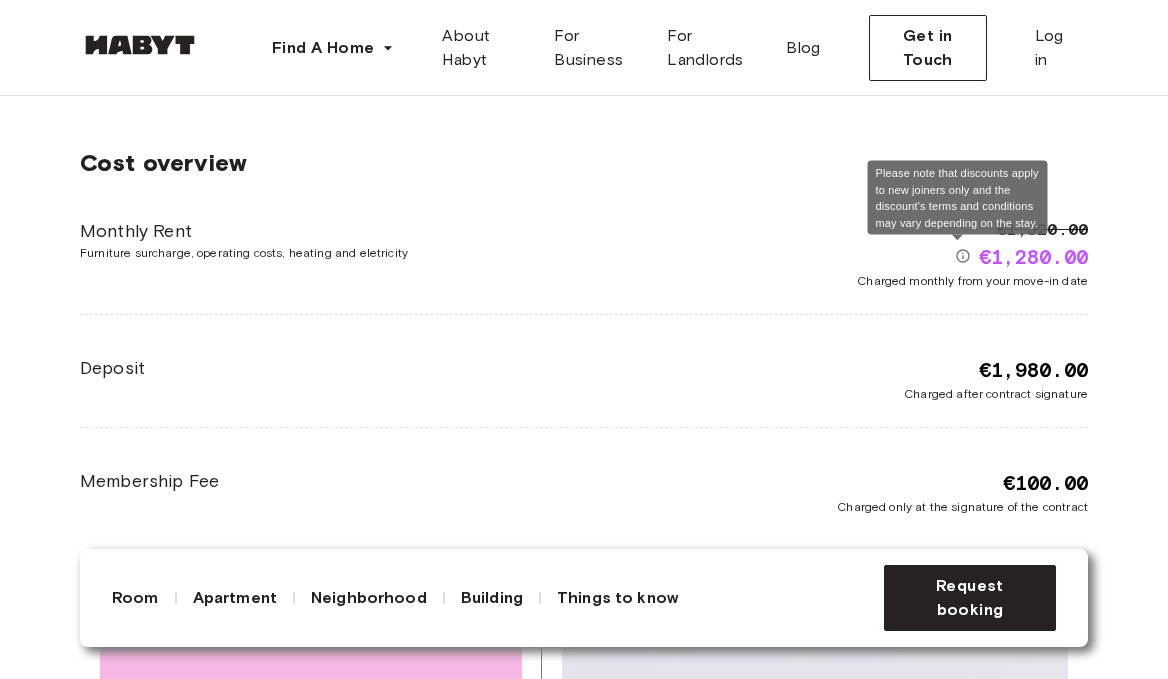 click 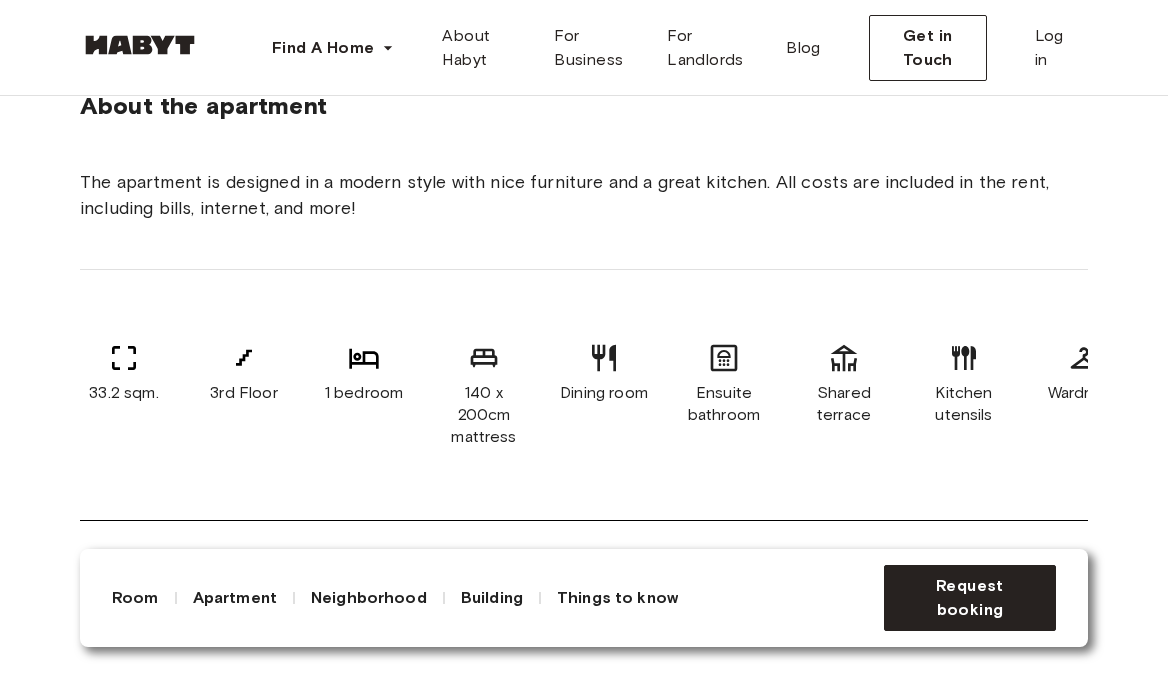 scroll, scrollTop: 734, scrollLeft: 0, axis: vertical 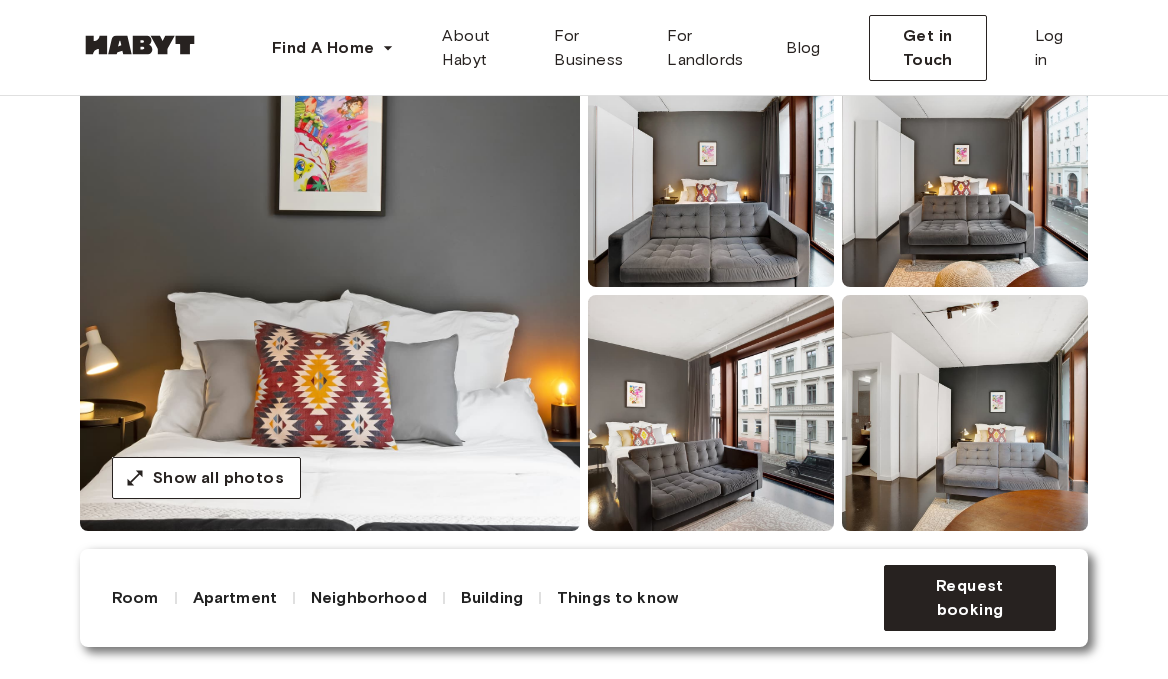 click at bounding box center (965, 413) 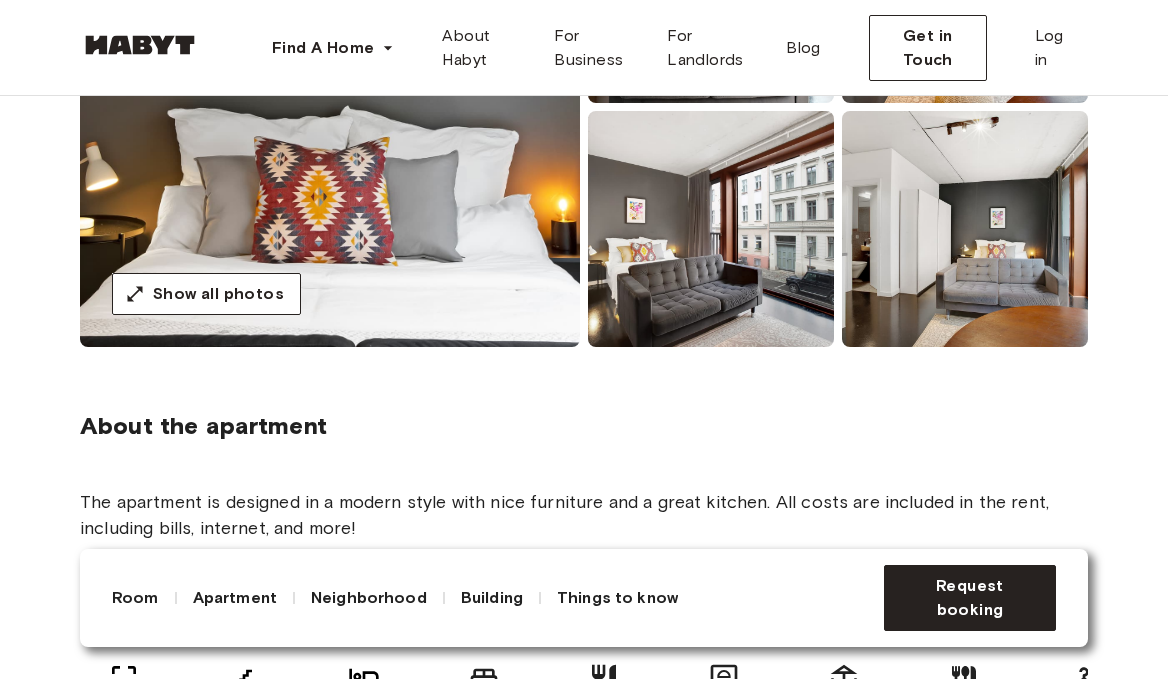 scroll, scrollTop: 403, scrollLeft: 0, axis: vertical 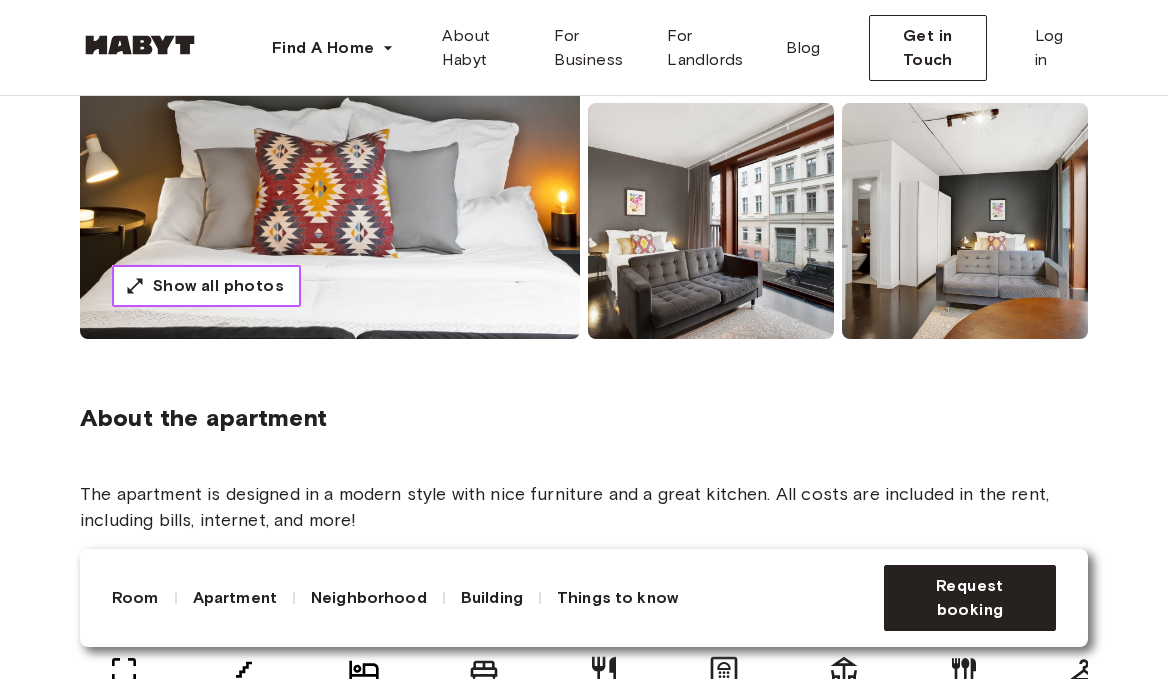 click on "Show all photos" at bounding box center [218, 286] 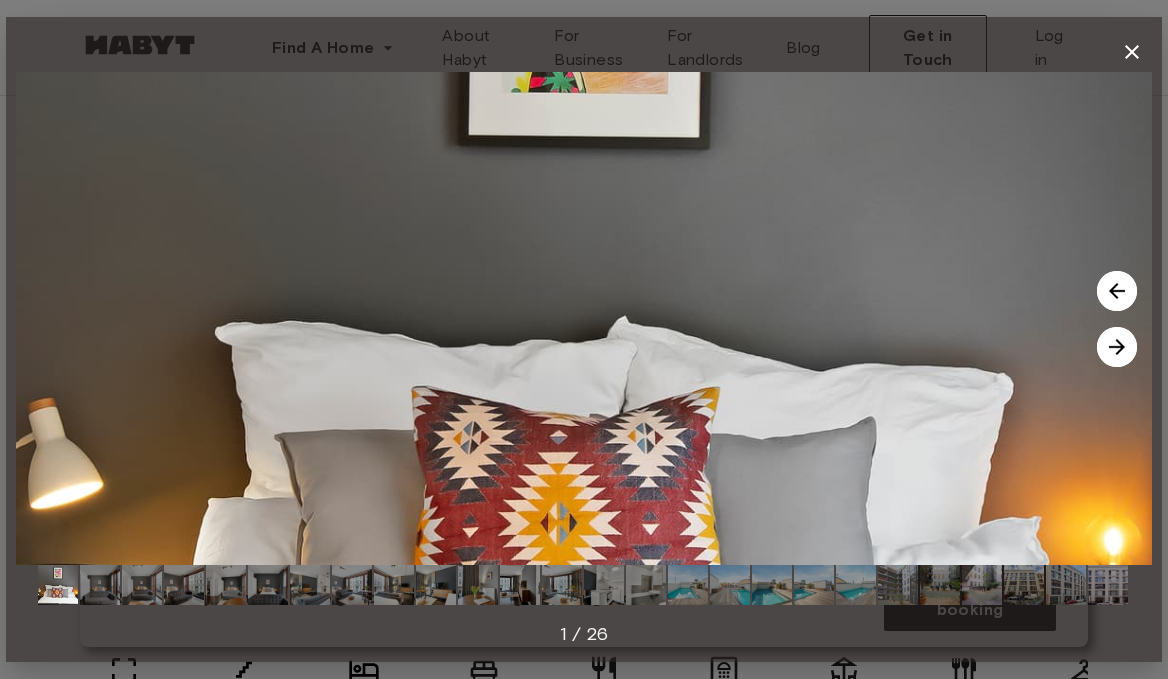 click at bounding box center (1117, 347) 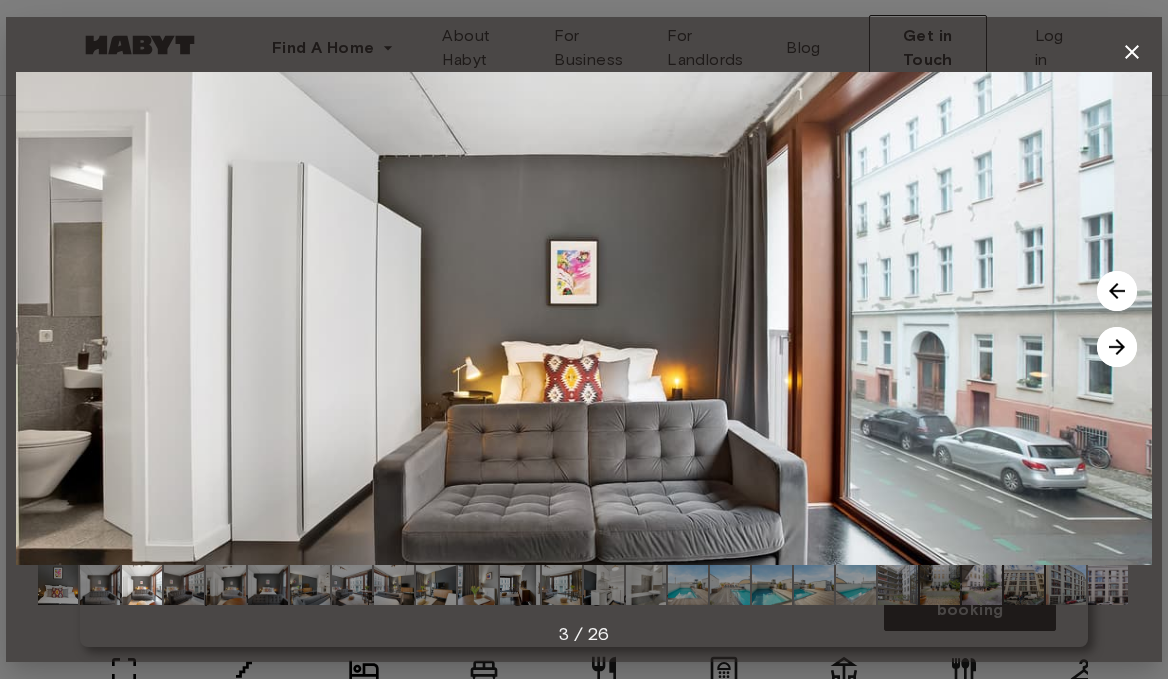 click at bounding box center (1117, 347) 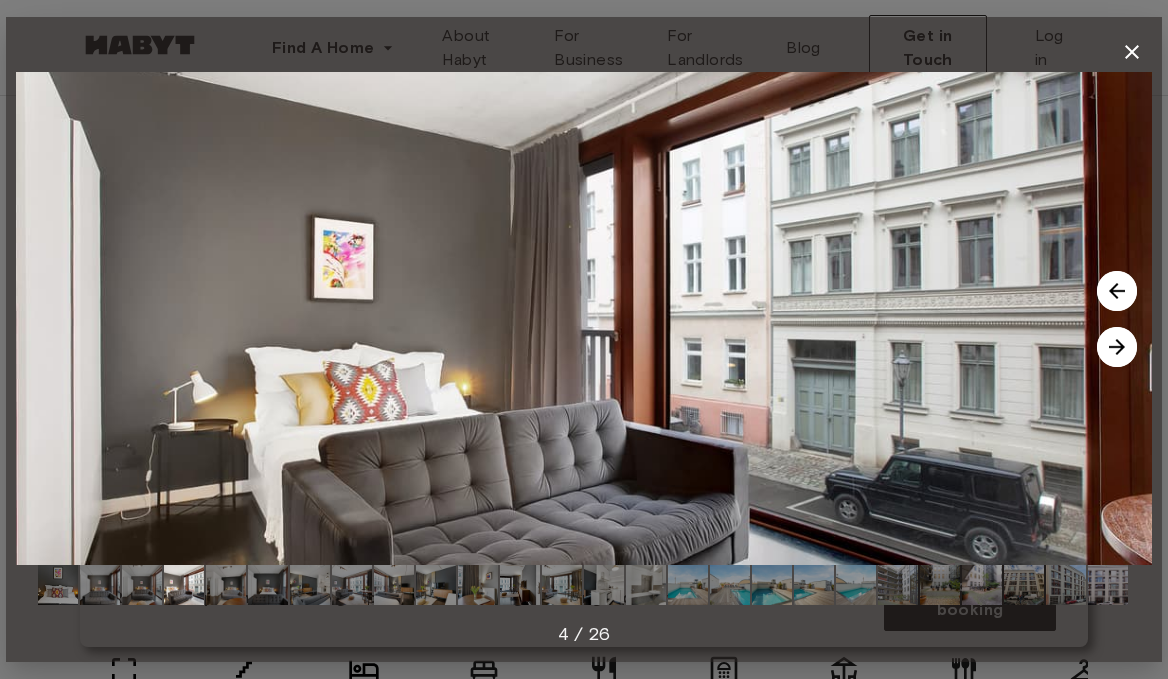 click at bounding box center [1117, 347] 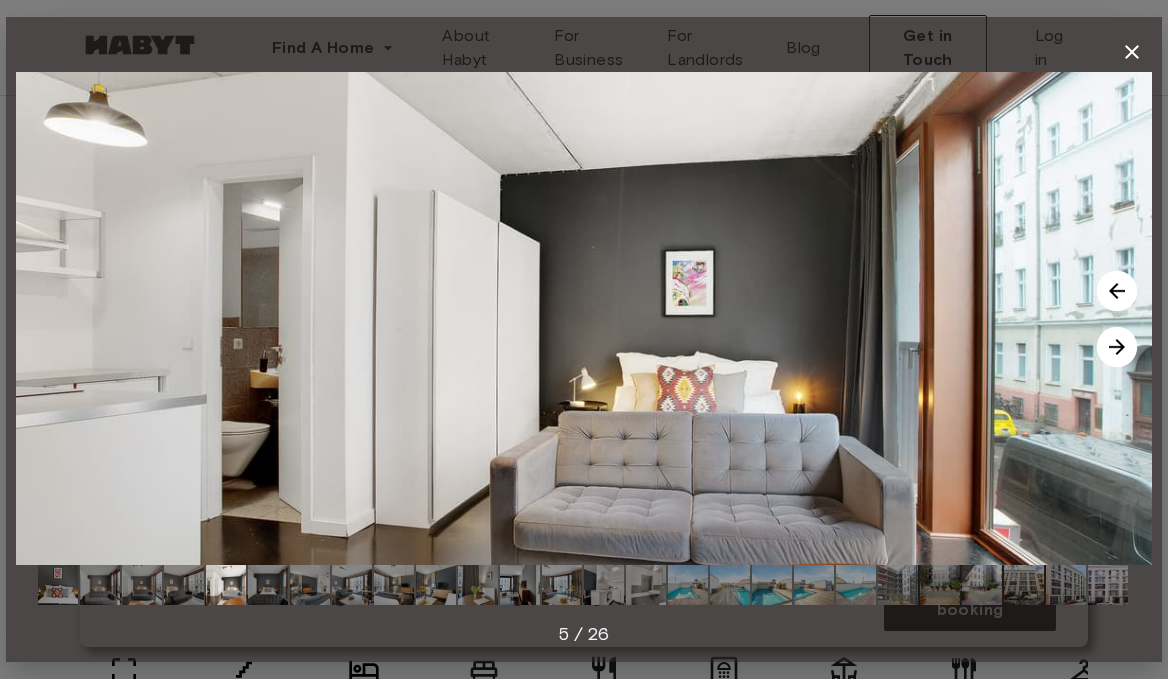 click at bounding box center [1117, 347] 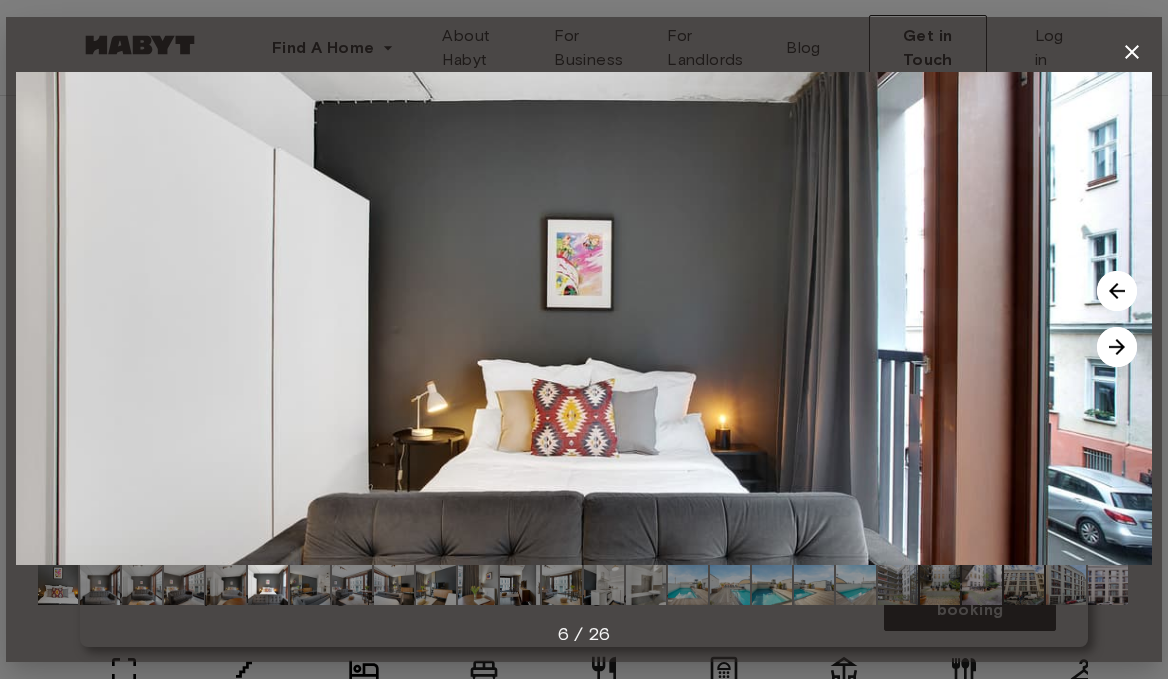 click at bounding box center [1117, 347] 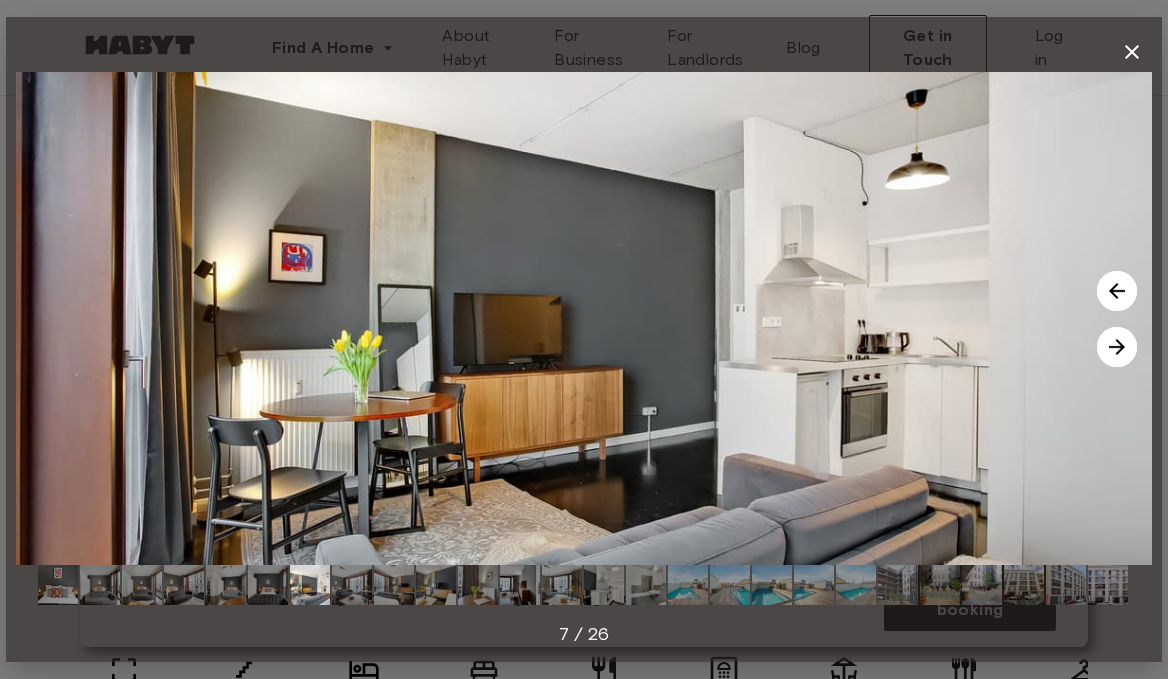 click at bounding box center (1117, 347) 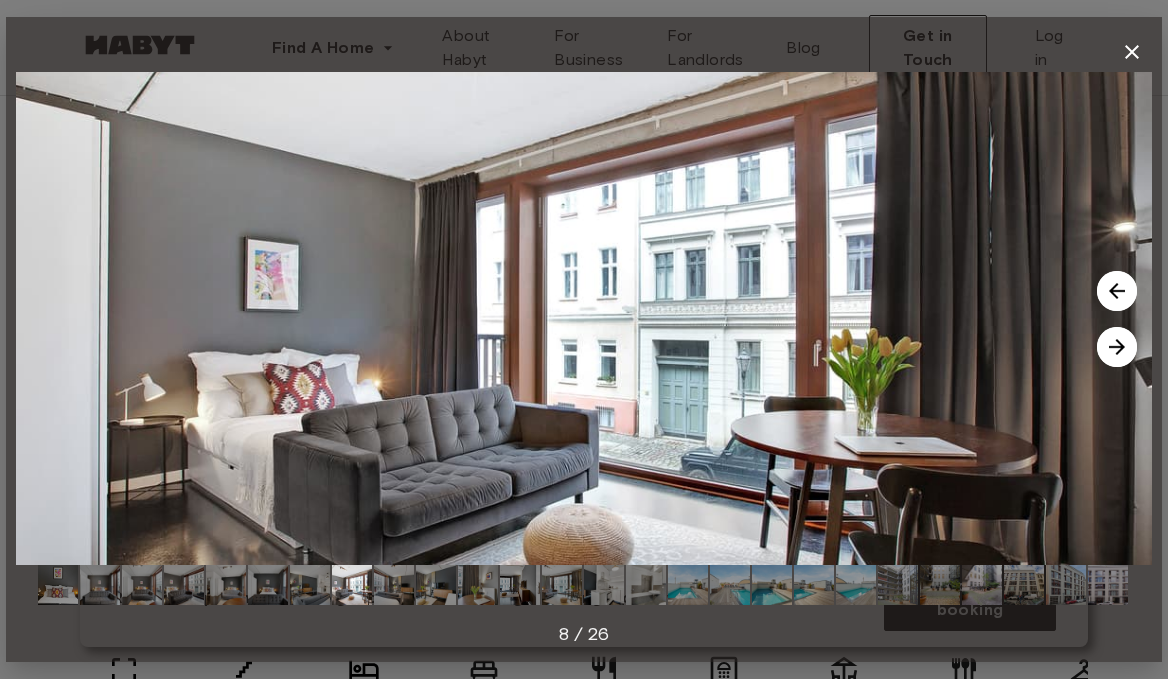 click at bounding box center [1117, 347] 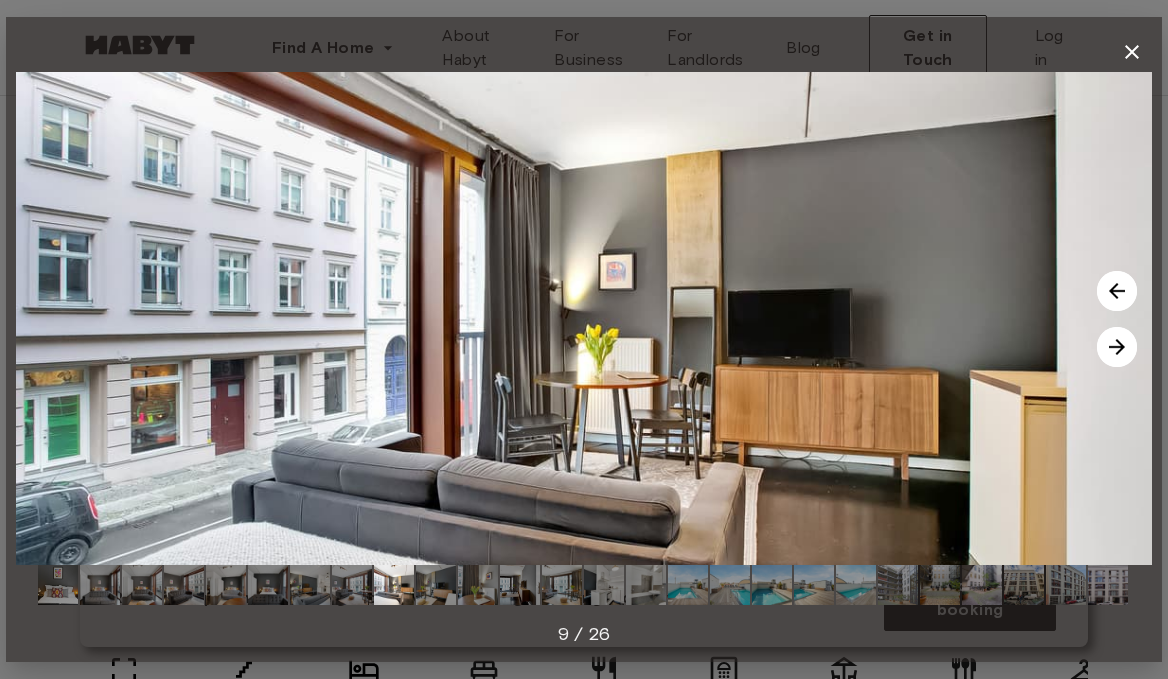click at bounding box center [1117, 347] 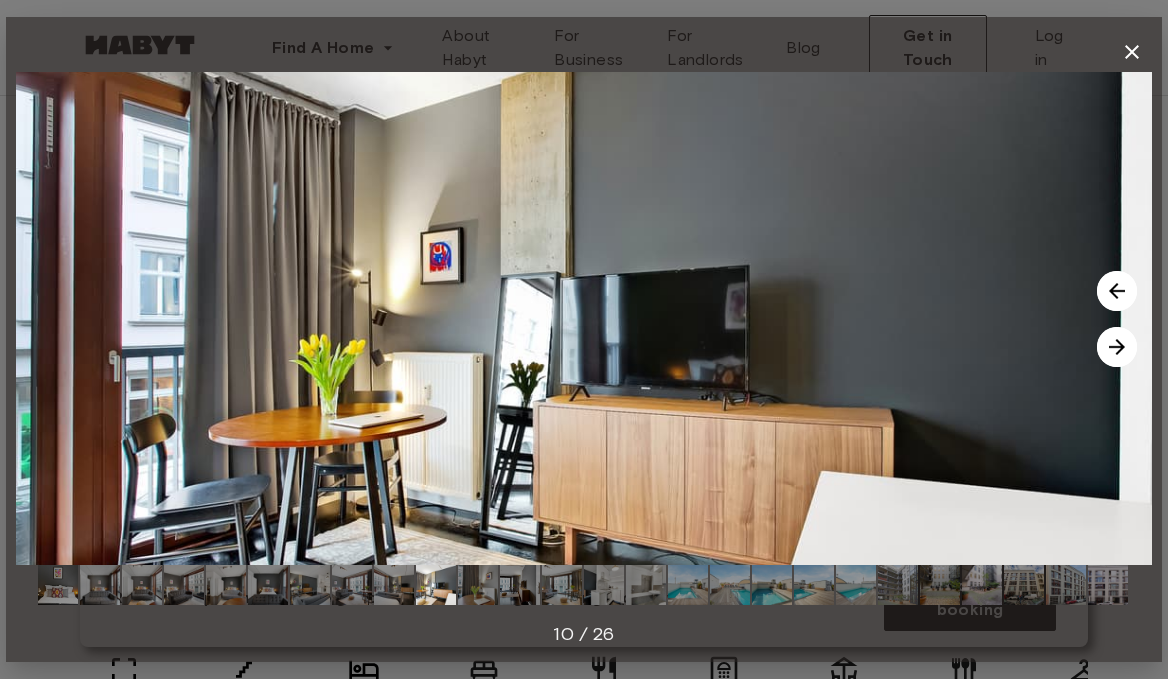 click at bounding box center [1117, 347] 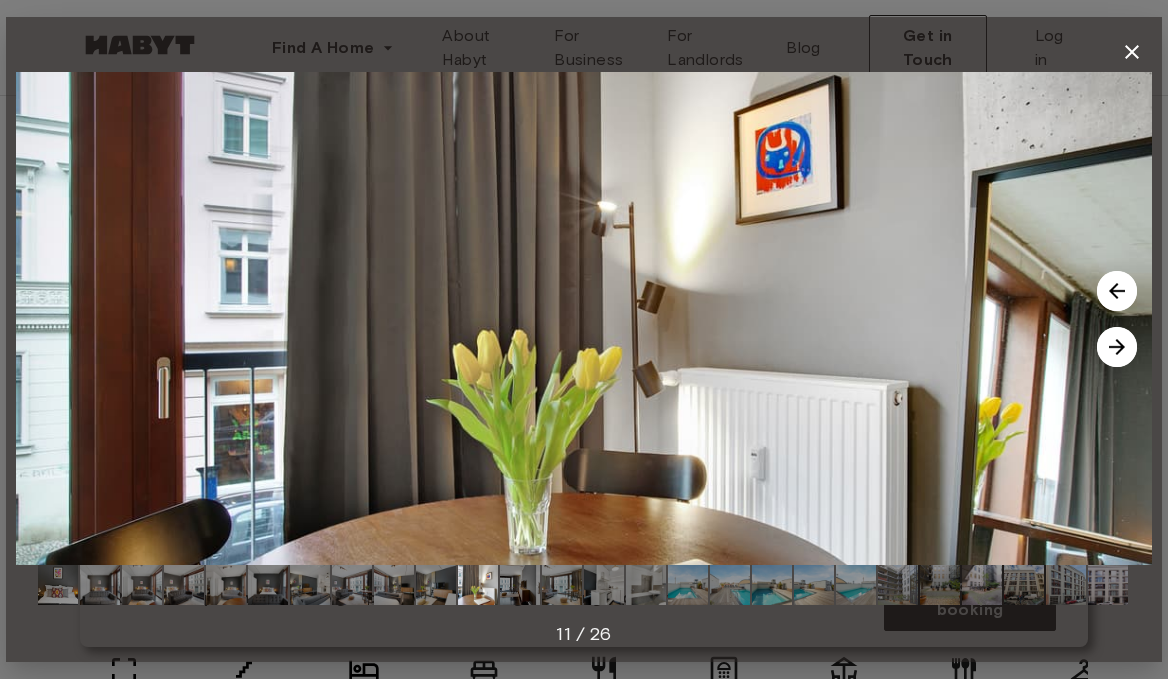 click at bounding box center (1117, 347) 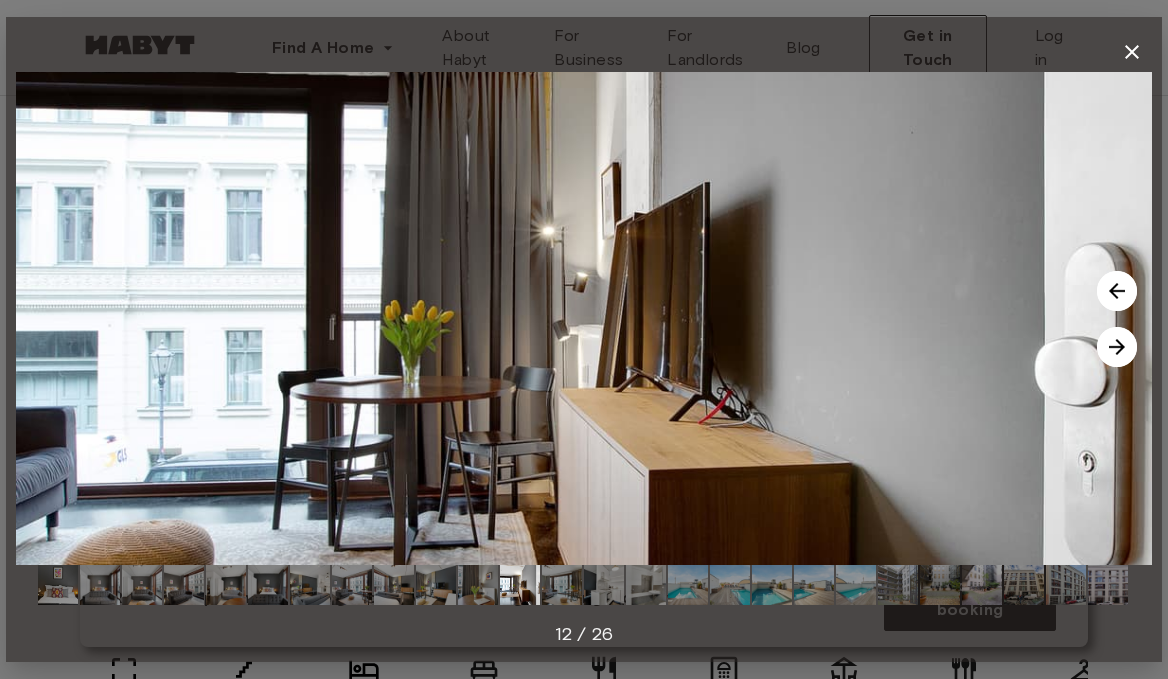 click at bounding box center [1117, 347] 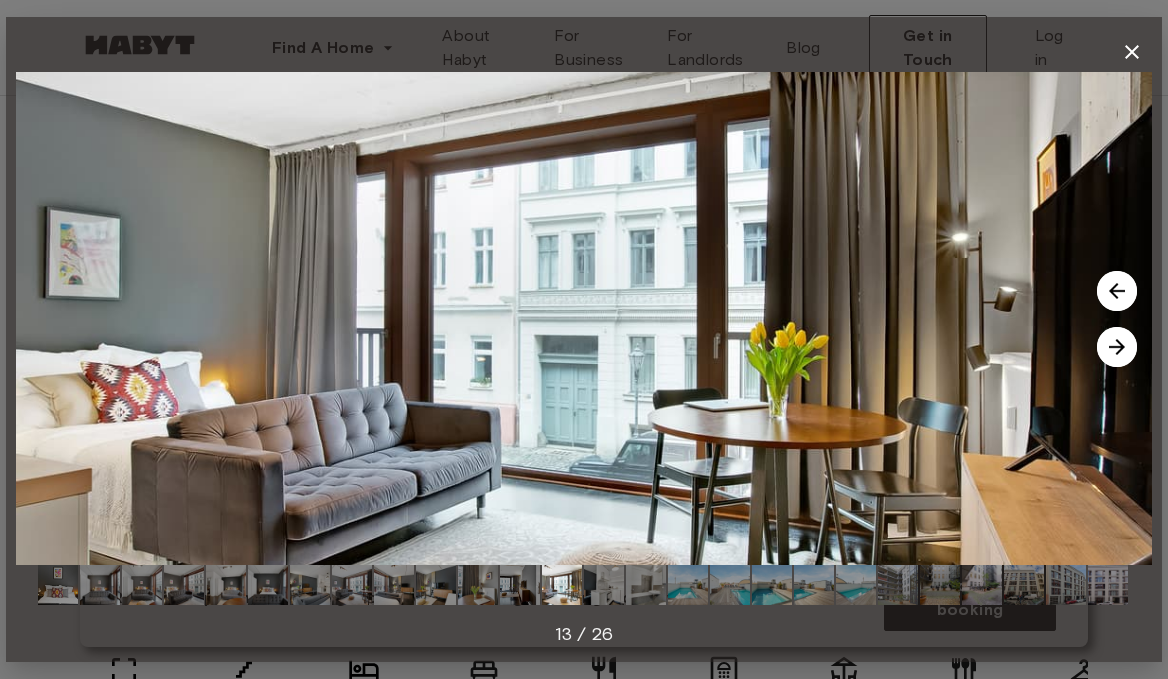 click at bounding box center (1117, 347) 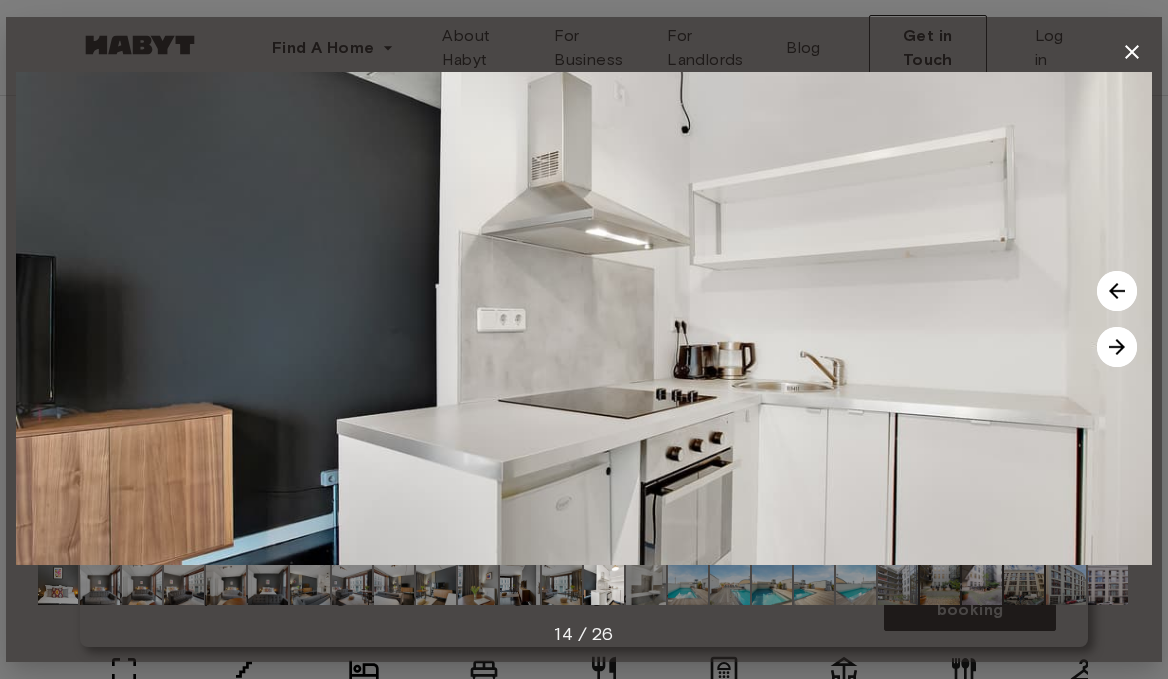 click at bounding box center (1117, 347) 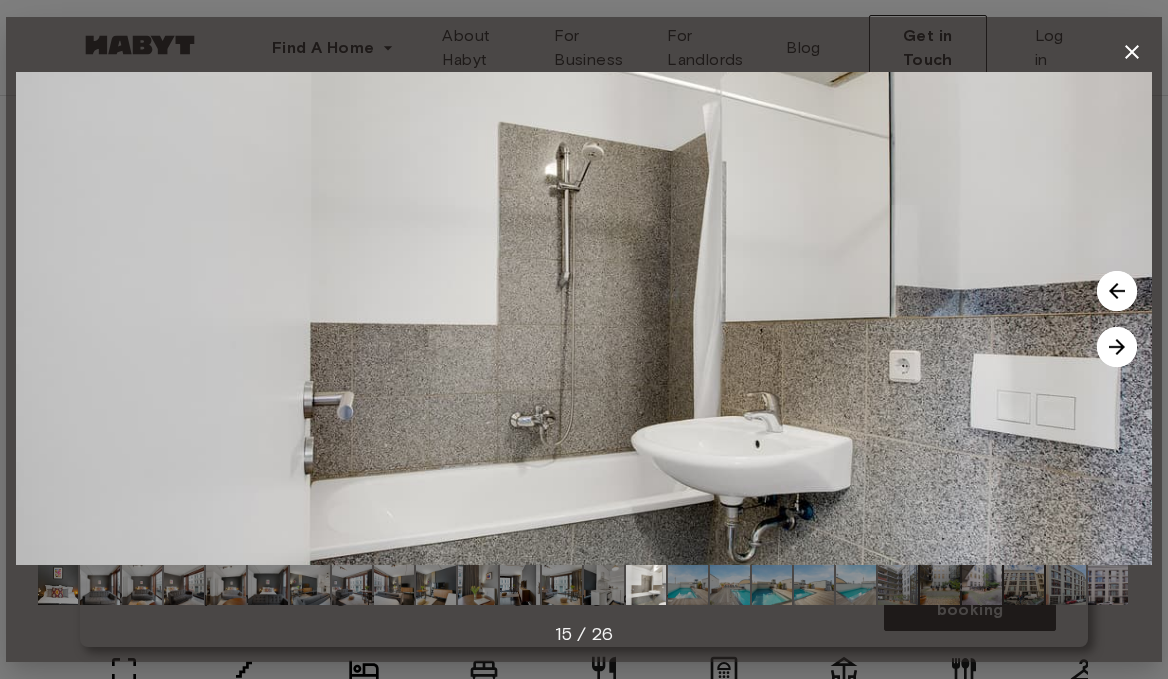 click at bounding box center [1117, 347] 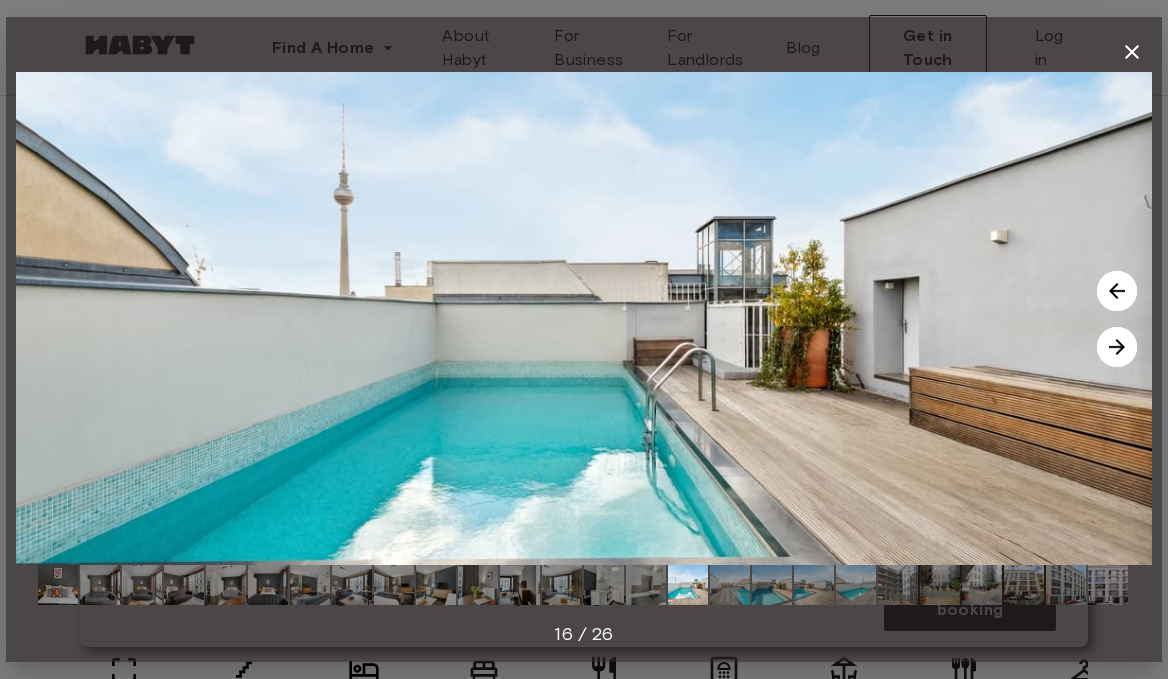 click at bounding box center [1117, 347] 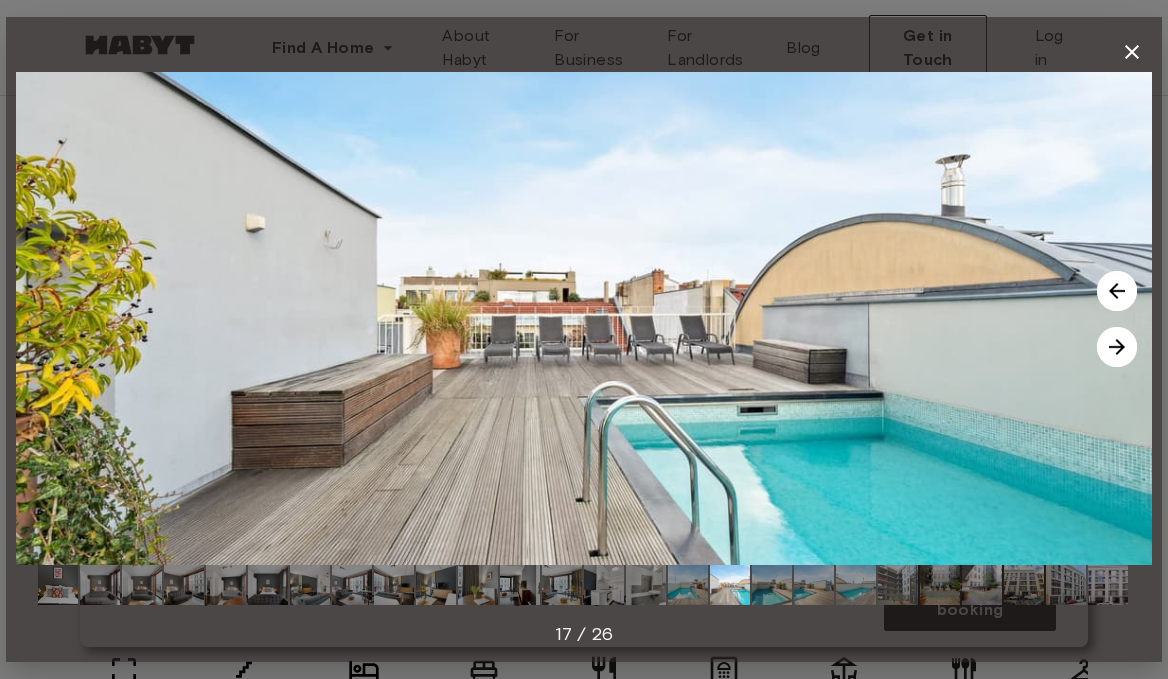 click at bounding box center (1117, 347) 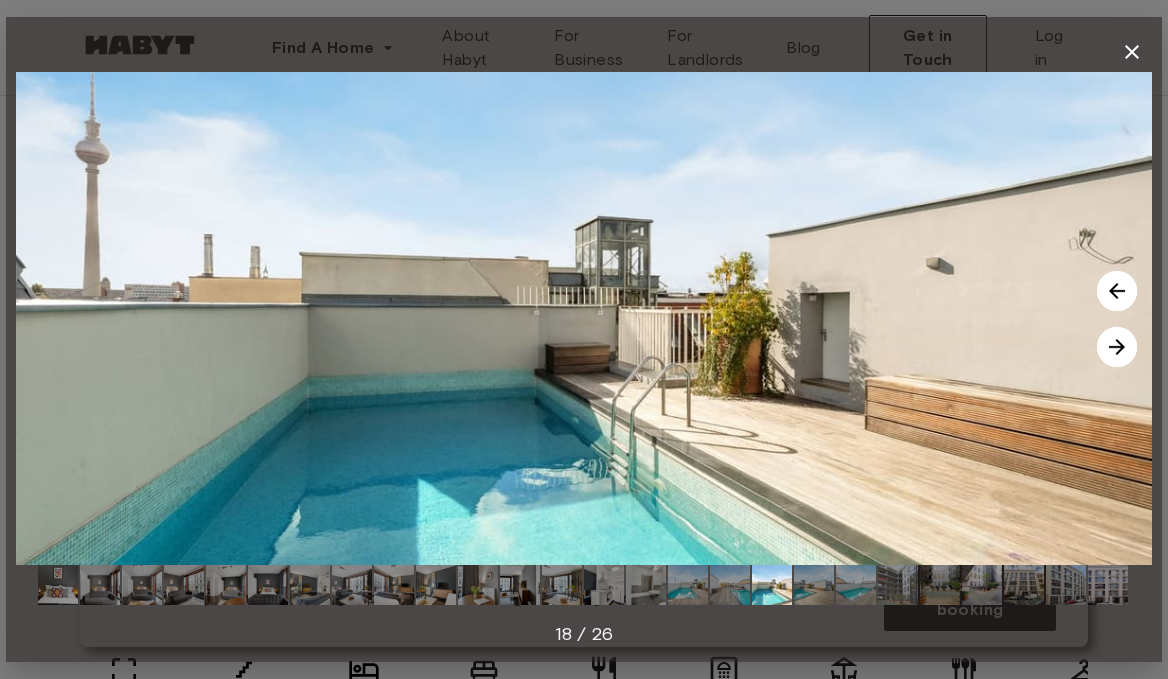click at bounding box center (1117, 347) 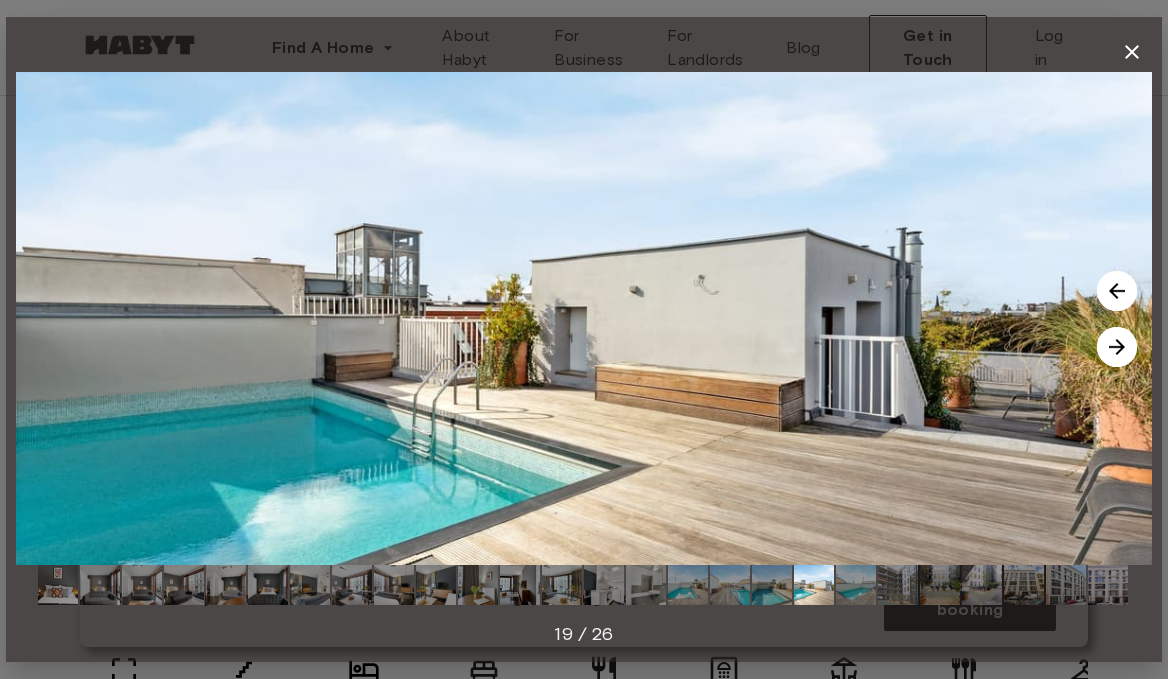 click at bounding box center (1117, 347) 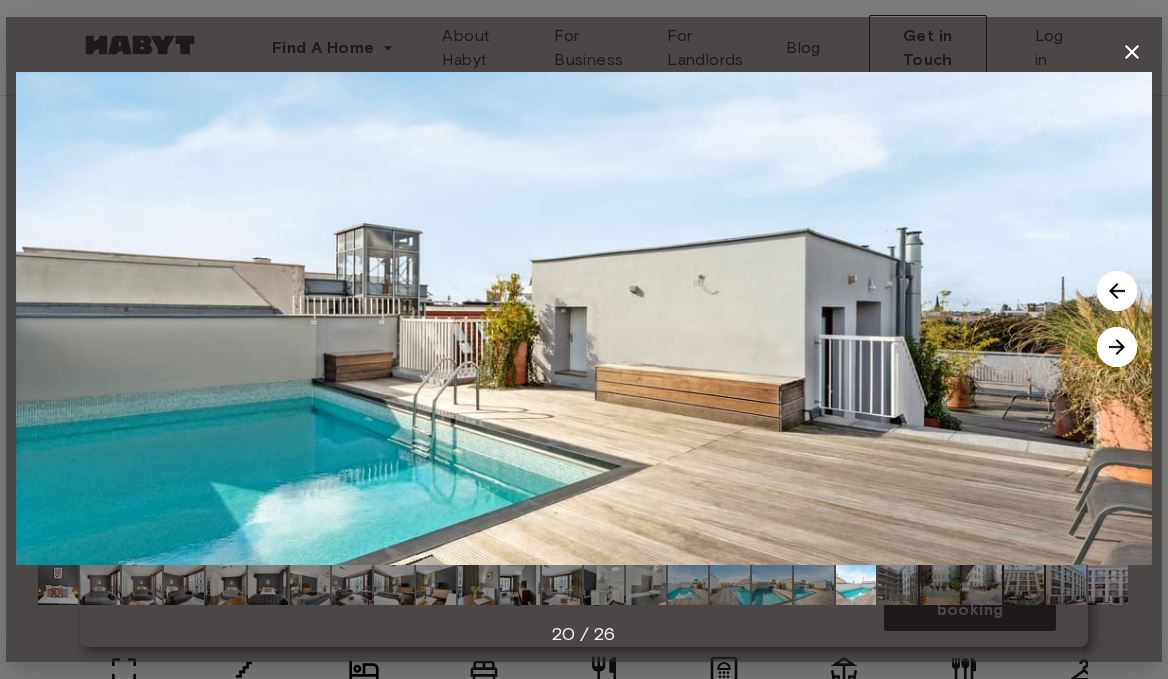 click at bounding box center [1117, 347] 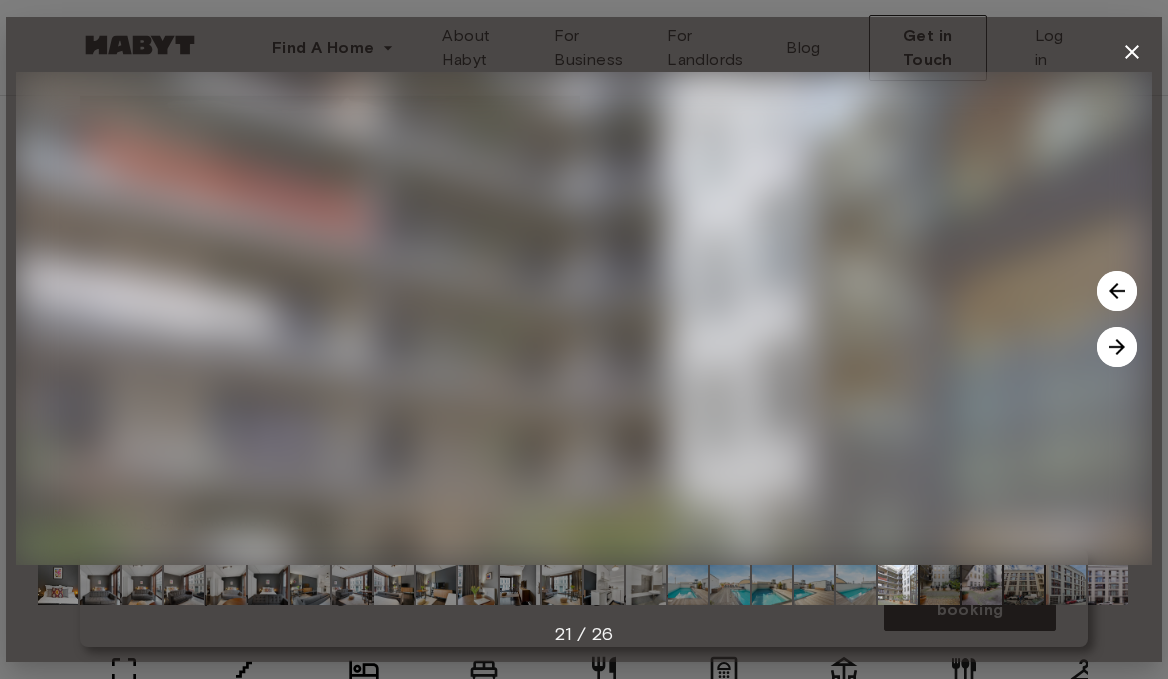 click at bounding box center [1117, 347] 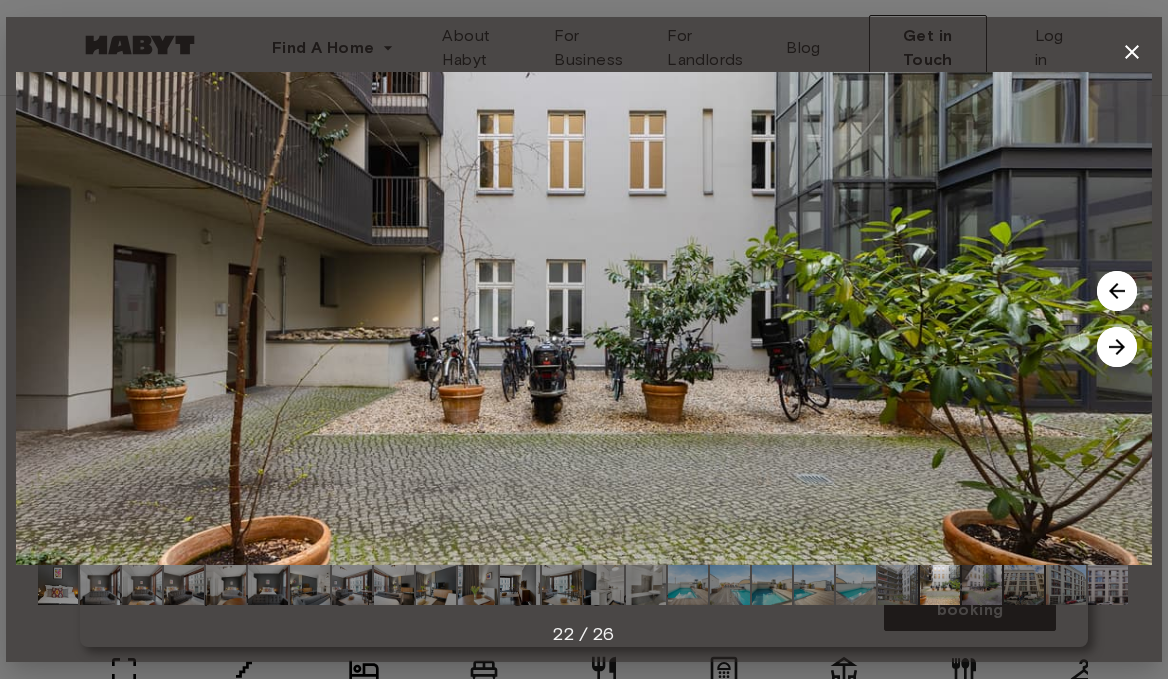 click at bounding box center [1117, 347] 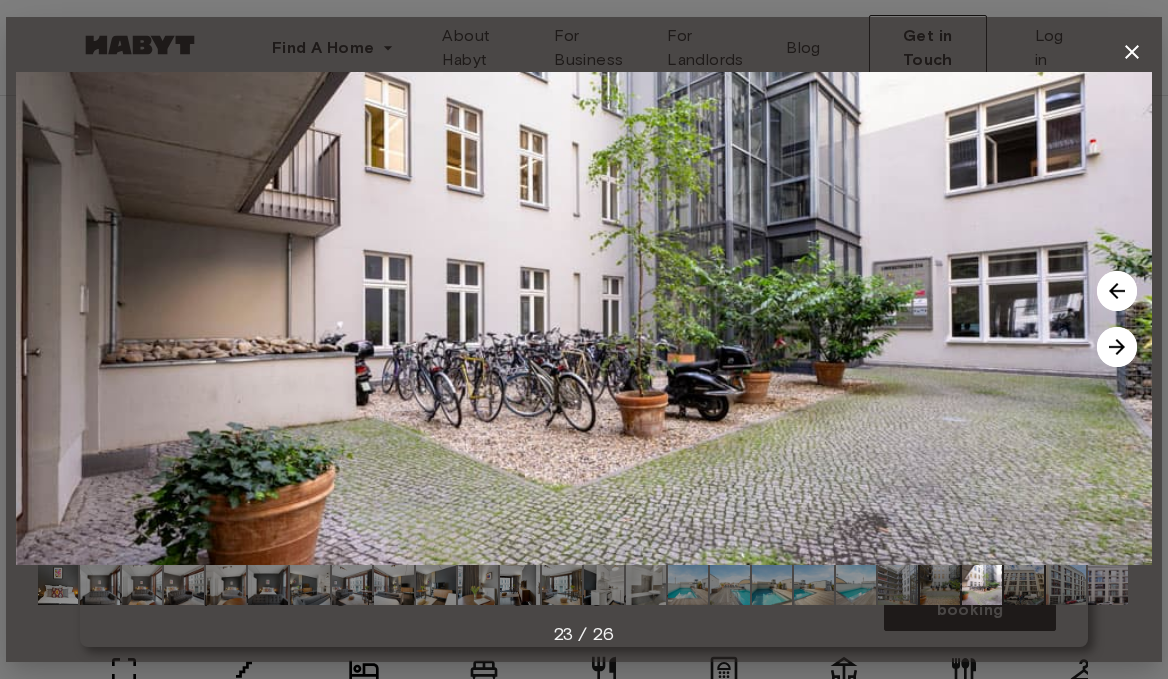 click at bounding box center (1117, 347) 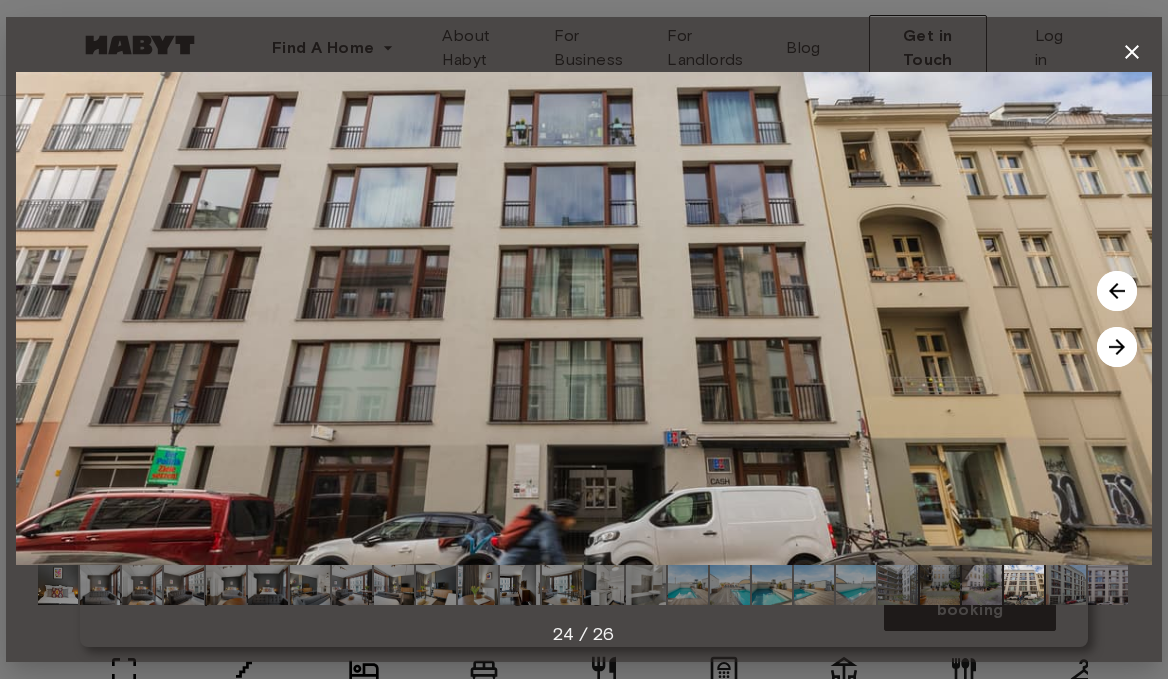 click at bounding box center [1117, 347] 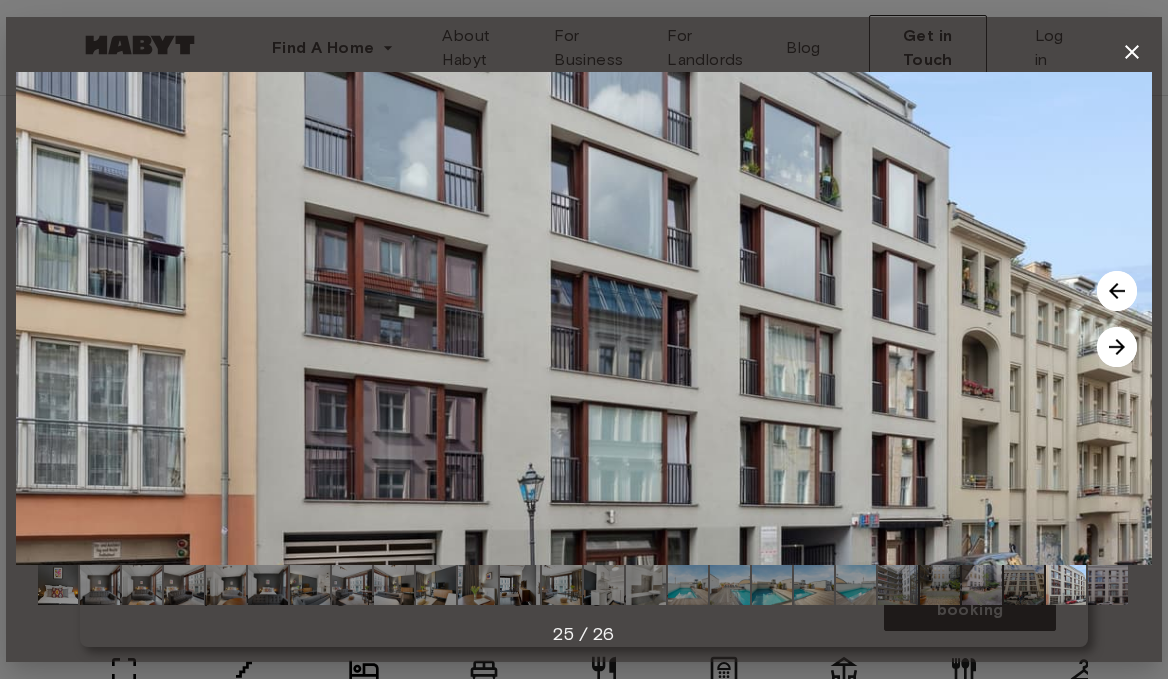 click at bounding box center [1117, 347] 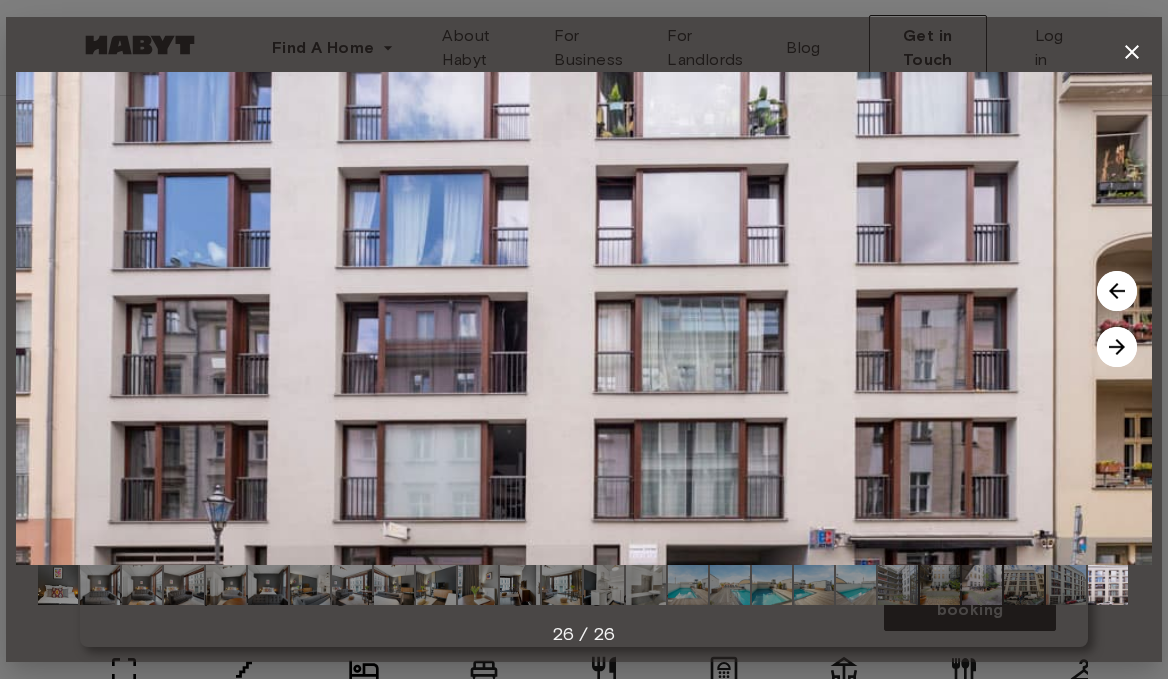 click at bounding box center [1117, 347] 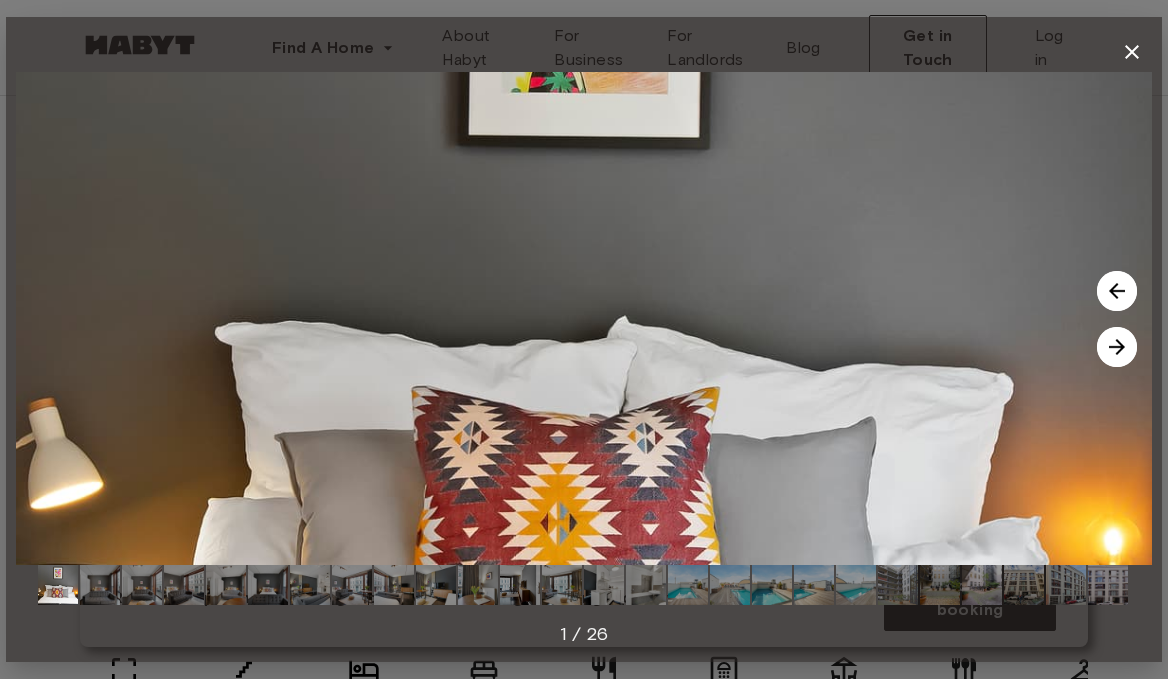 click at bounding box center (1117, 347) 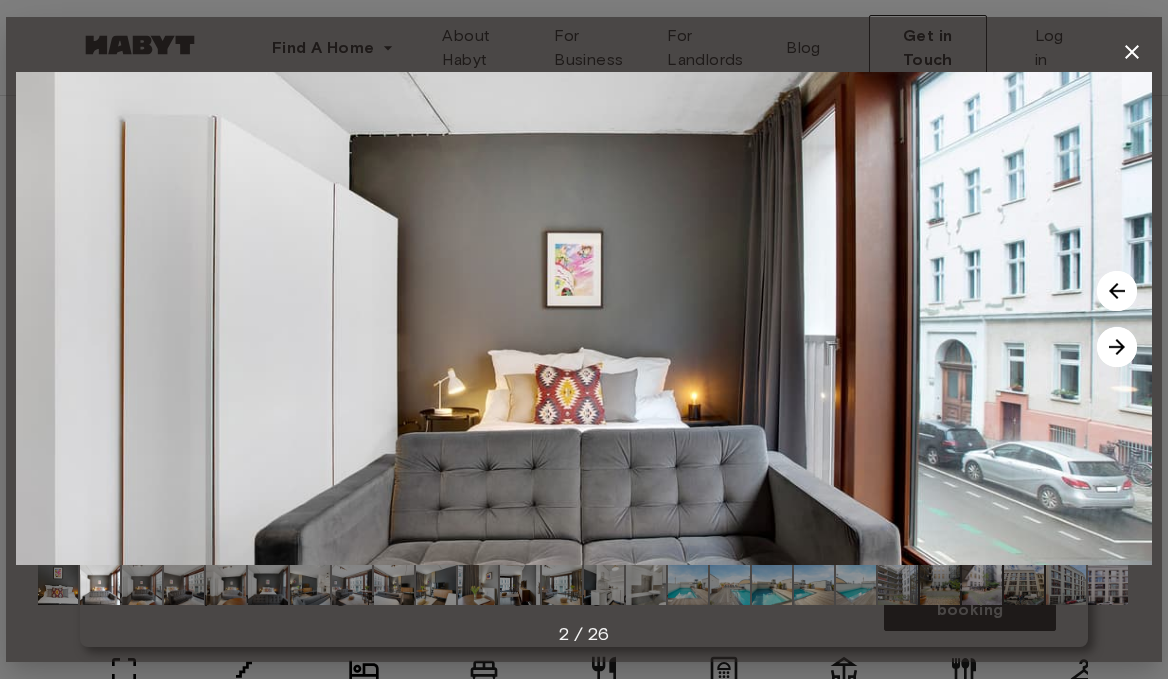 click at bounding box center (1117, 347) 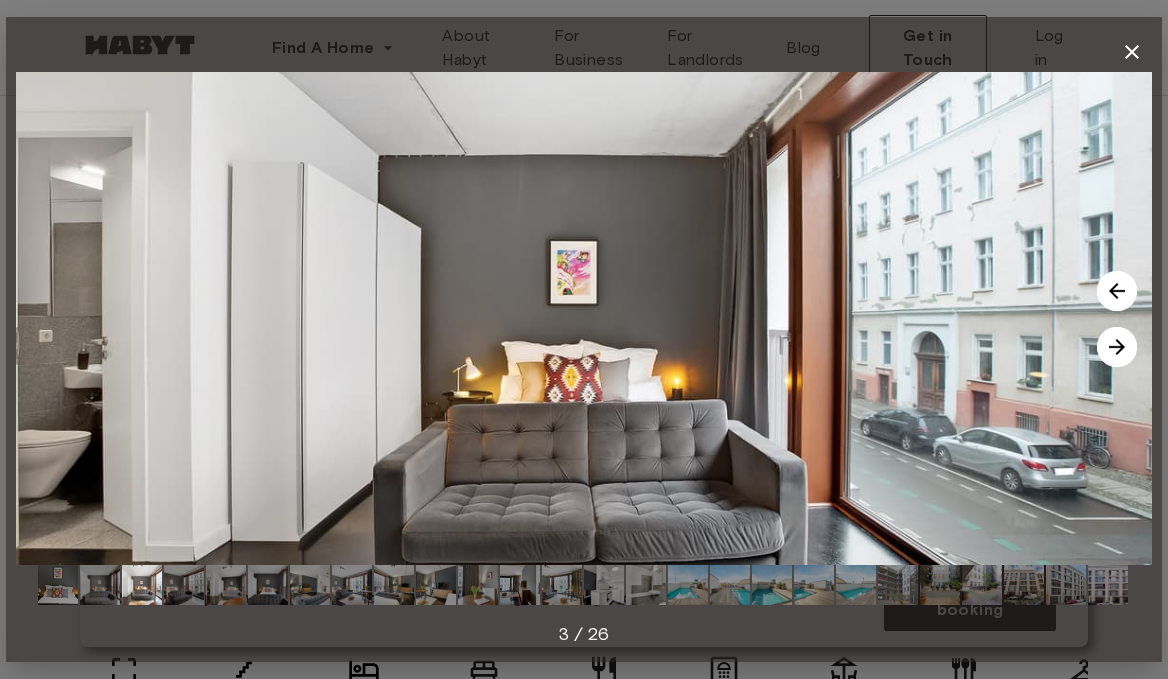 click at bounding box center [1117, 347] 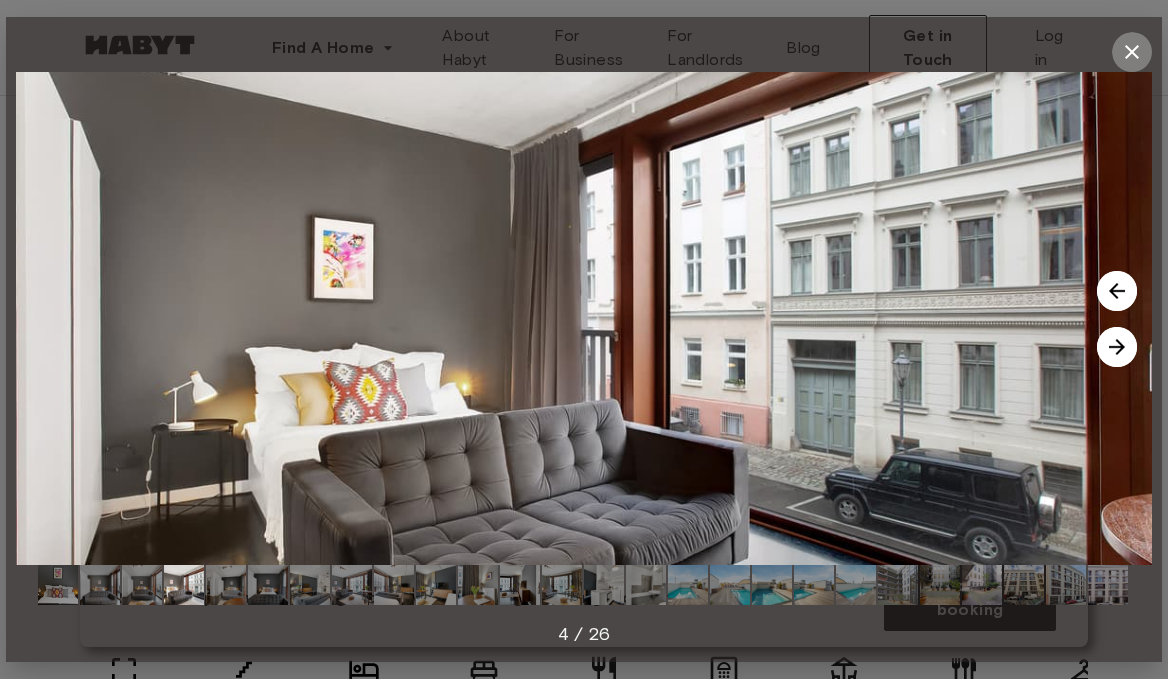 click 